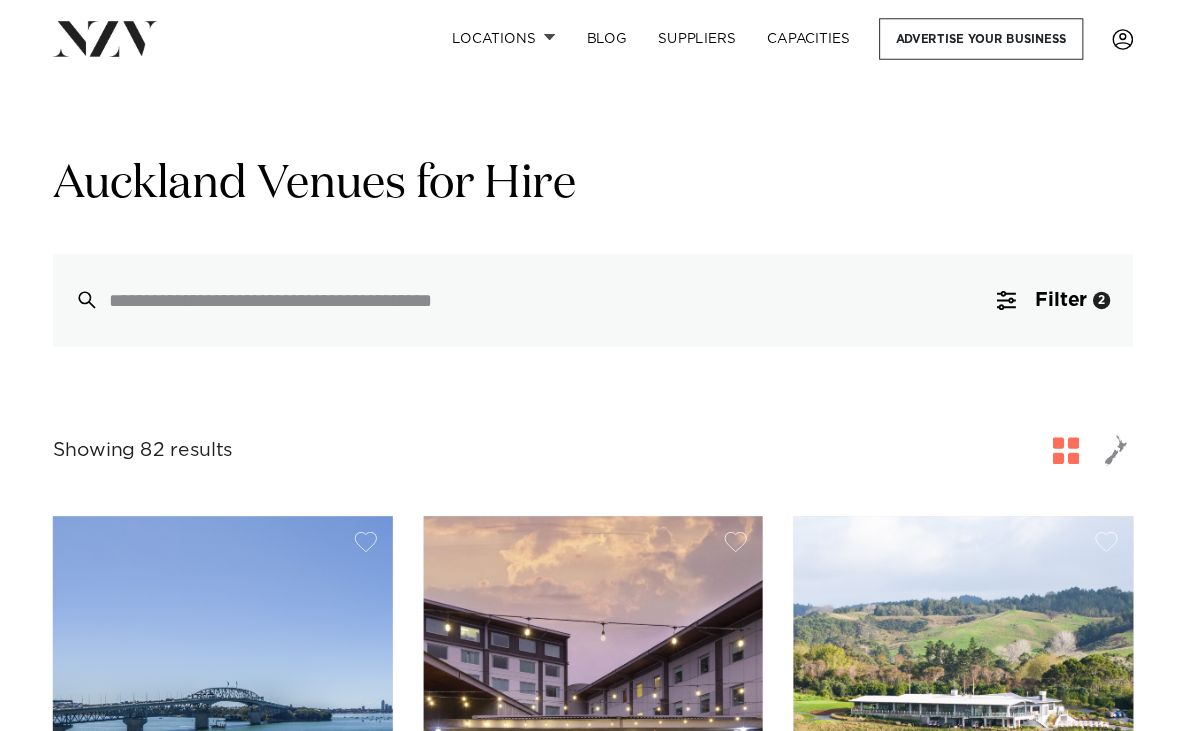 scroll, scrollTop: 0, scrollLeft: 0, axis: both 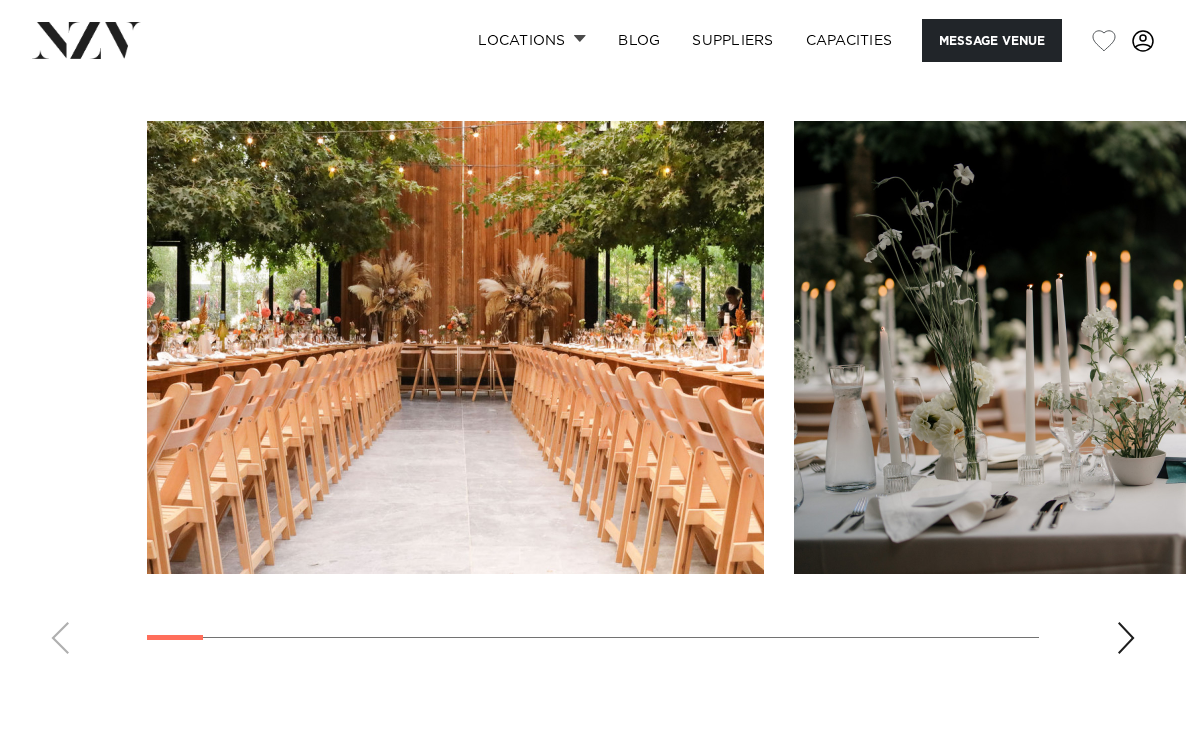 click at bounding box center (1126, 638) 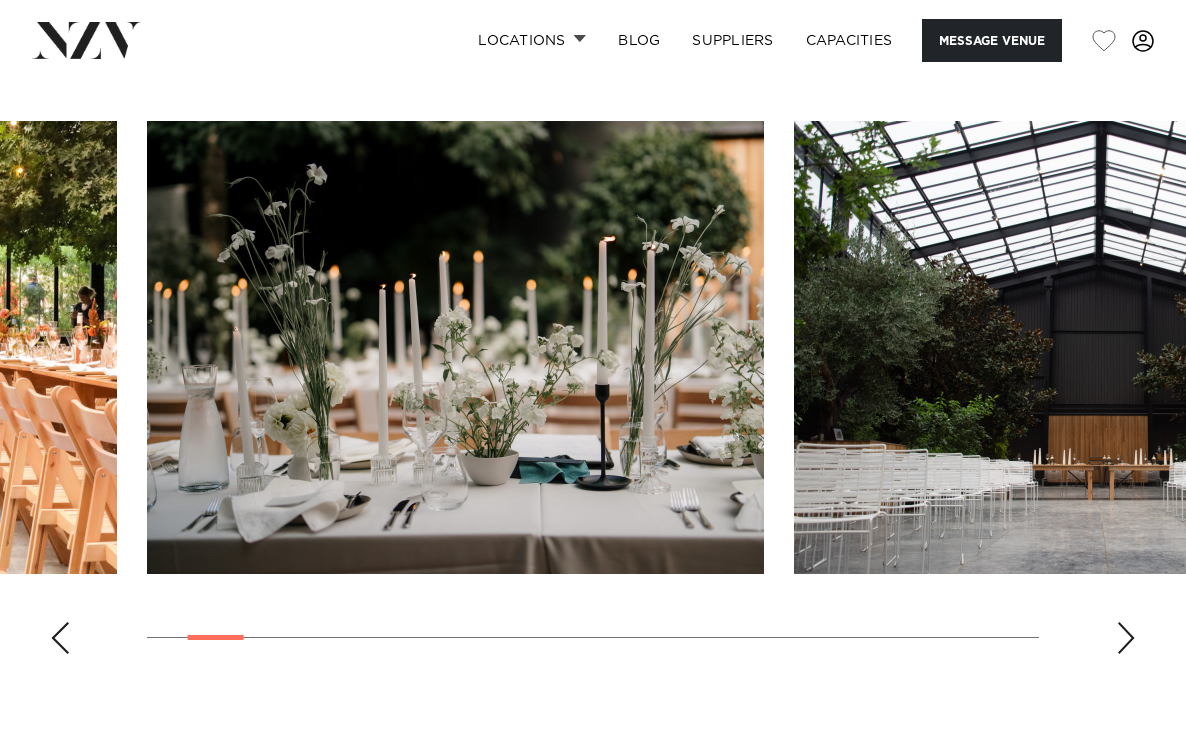 click at bounding box center [1126, 638] 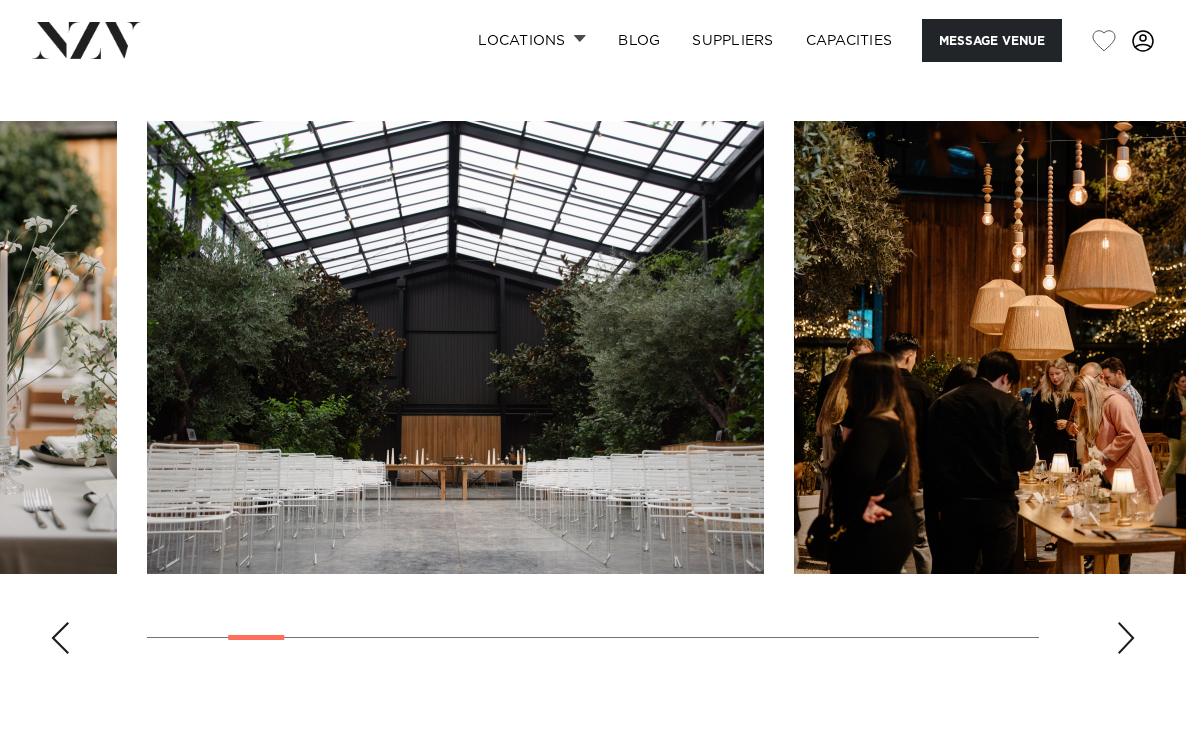 click at bounding box center [593, 395] 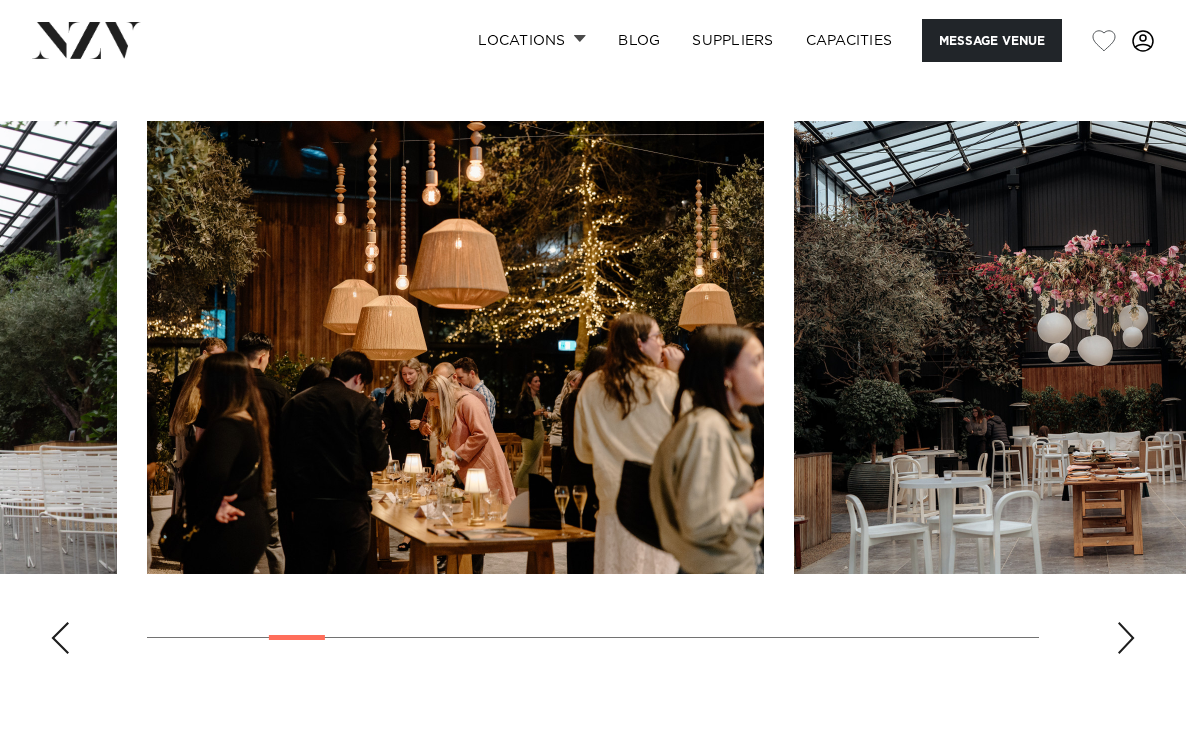 click at bounding box center [1126, 638] 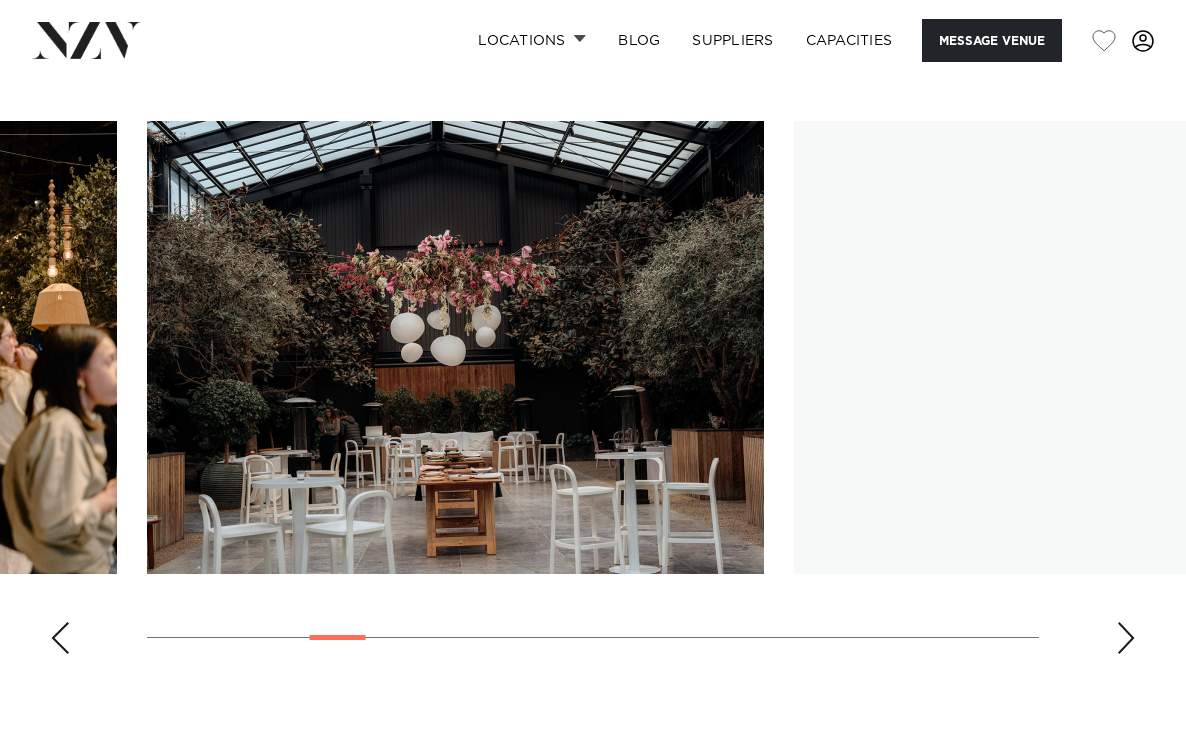 click at bounding box center [1126, 638] 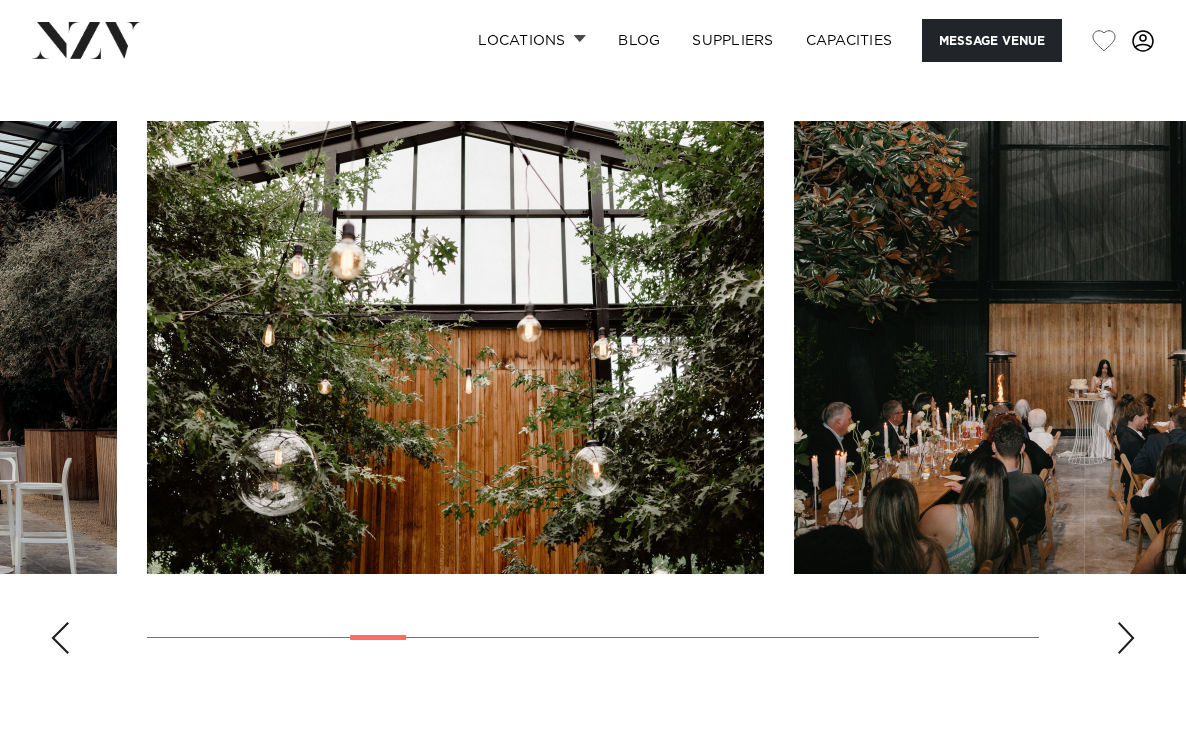 click at bounding box center [1126, 638] 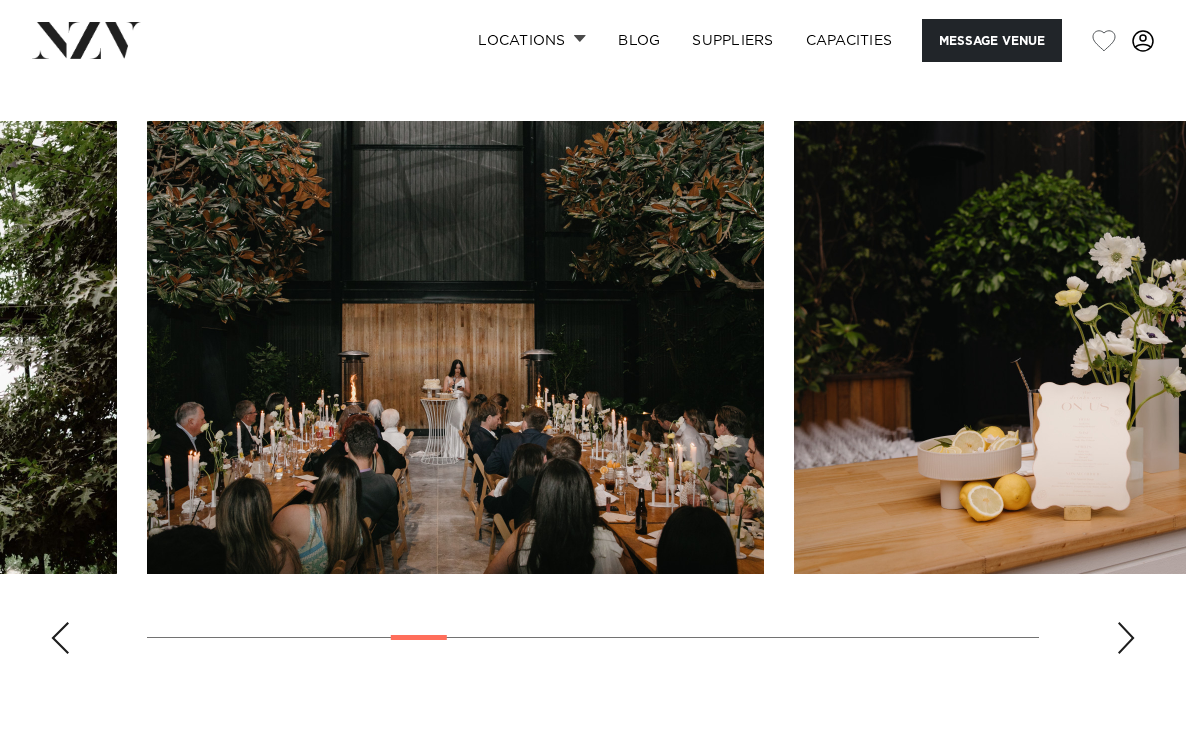 click at bounding box center (1126, 638) 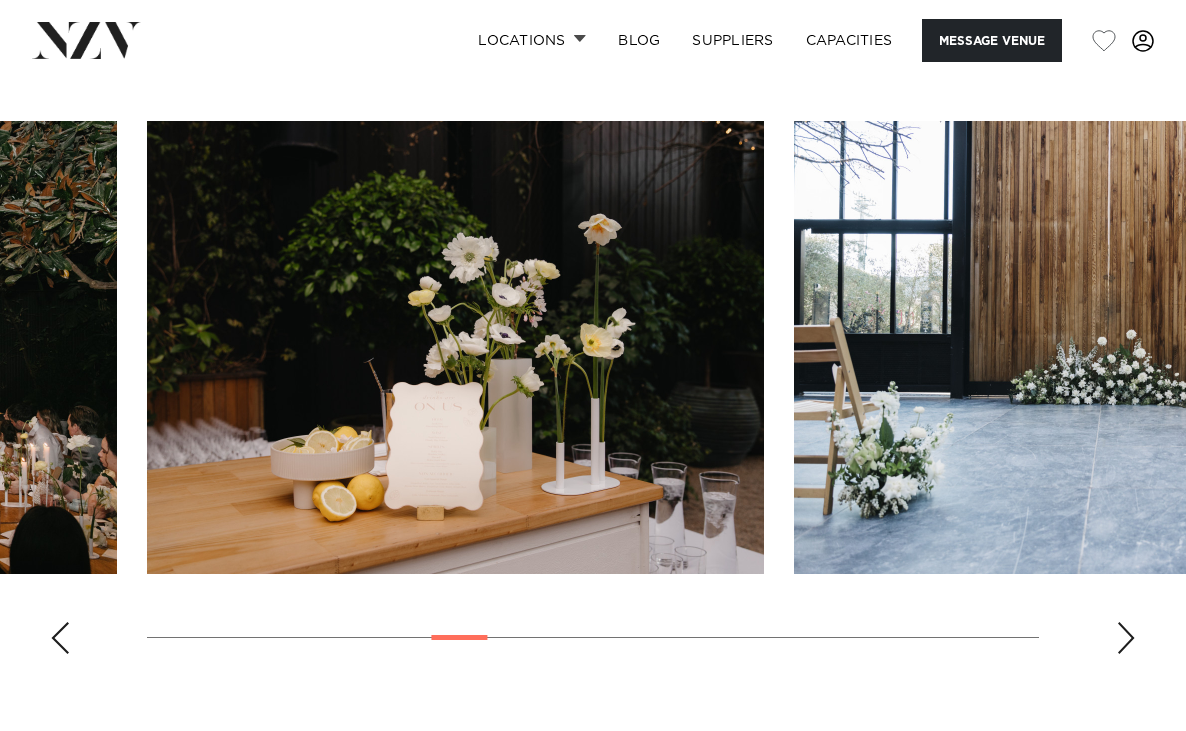 click at bounding box center [1126, 638] 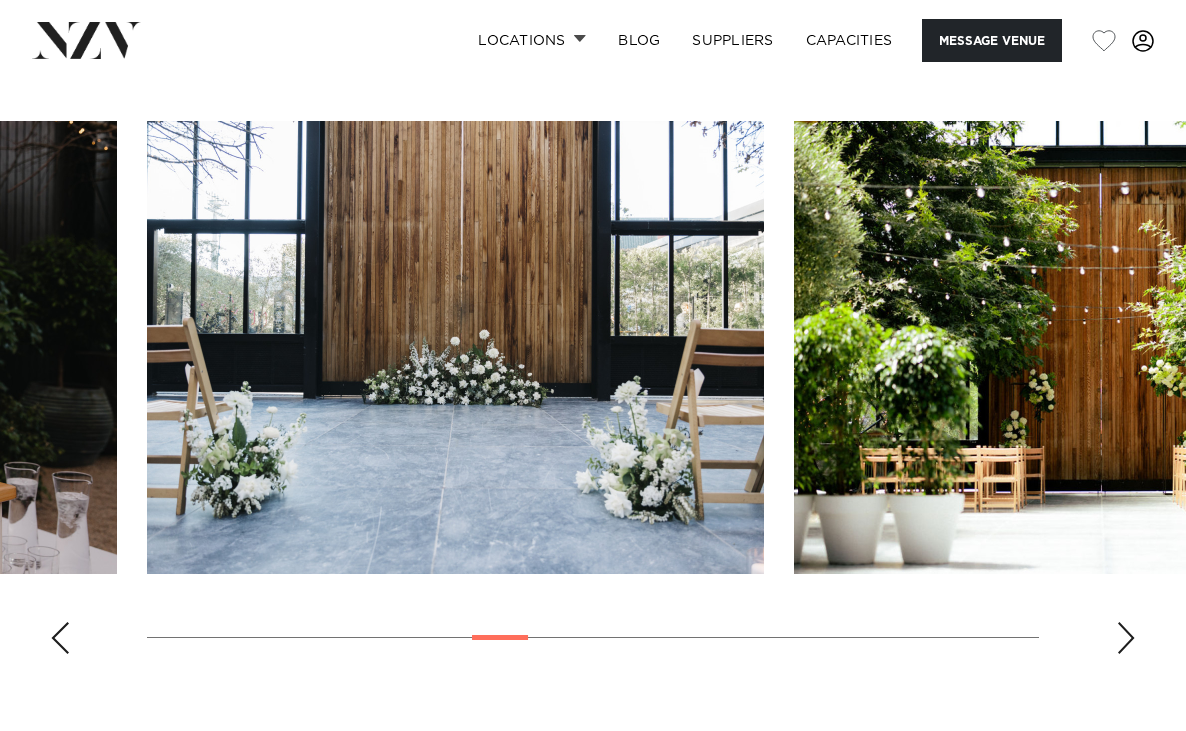 click at bounding box center [1126, 638] 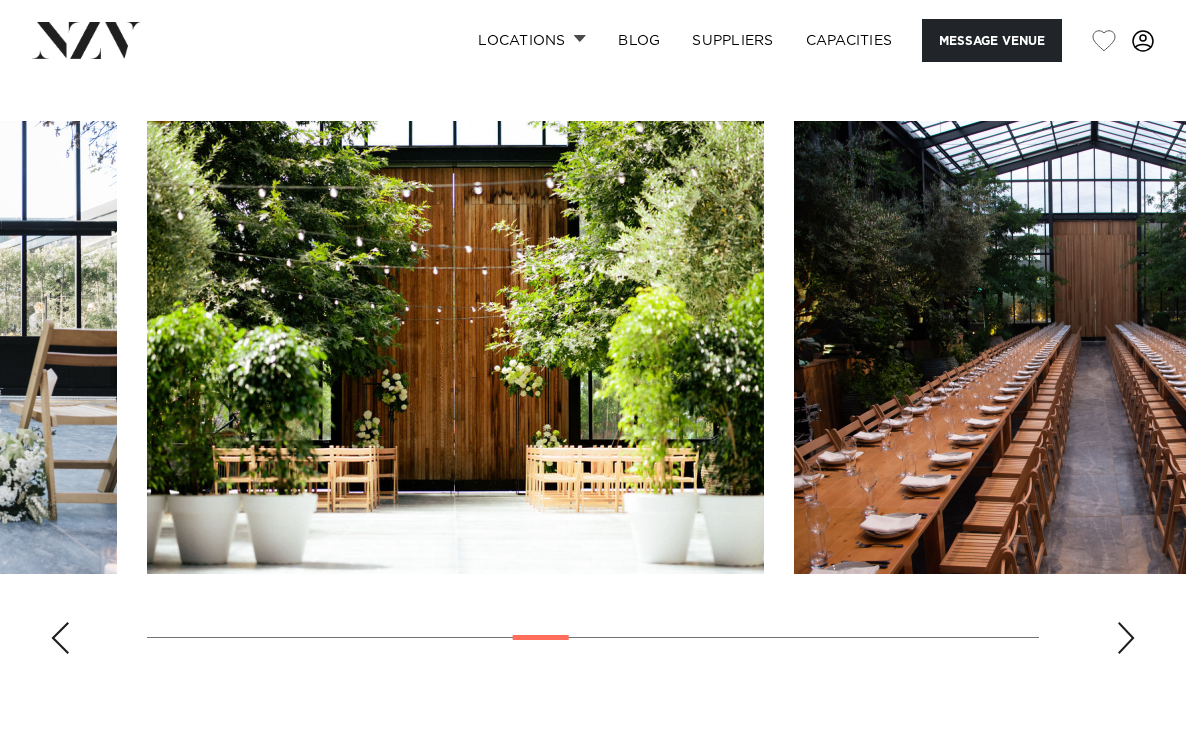 click at bounding box center [1126, 638] 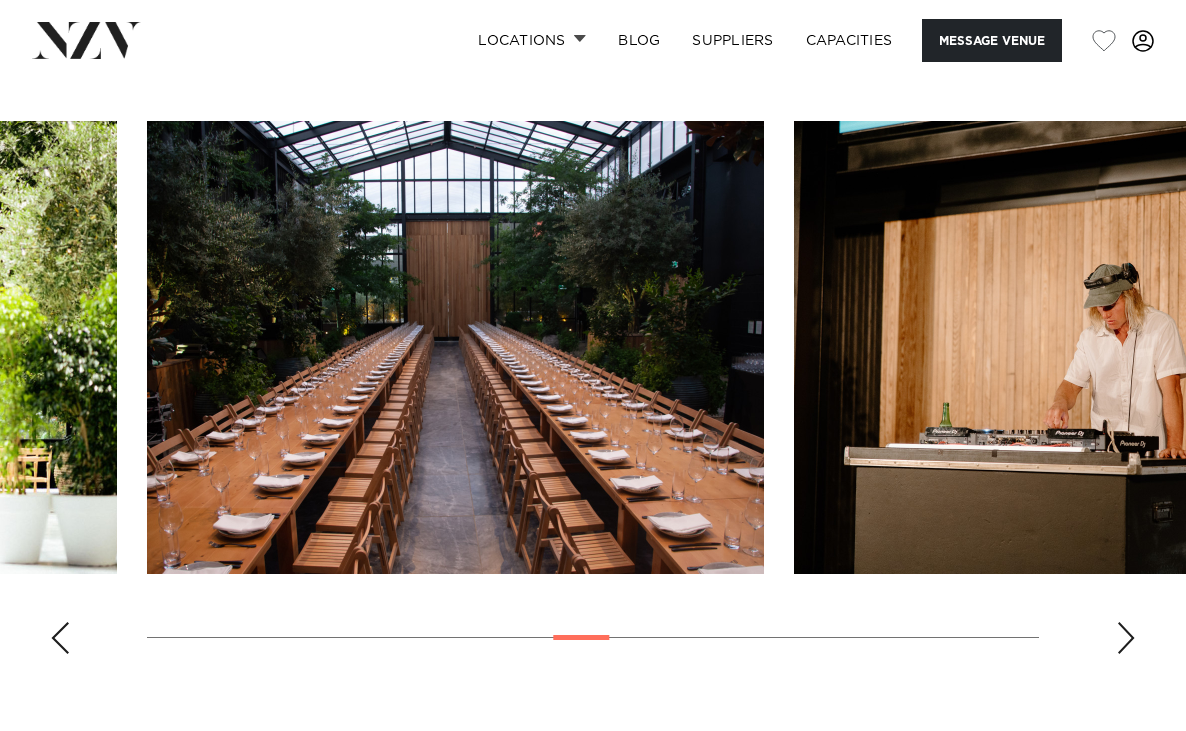 click at bounding box center [1126, 638] 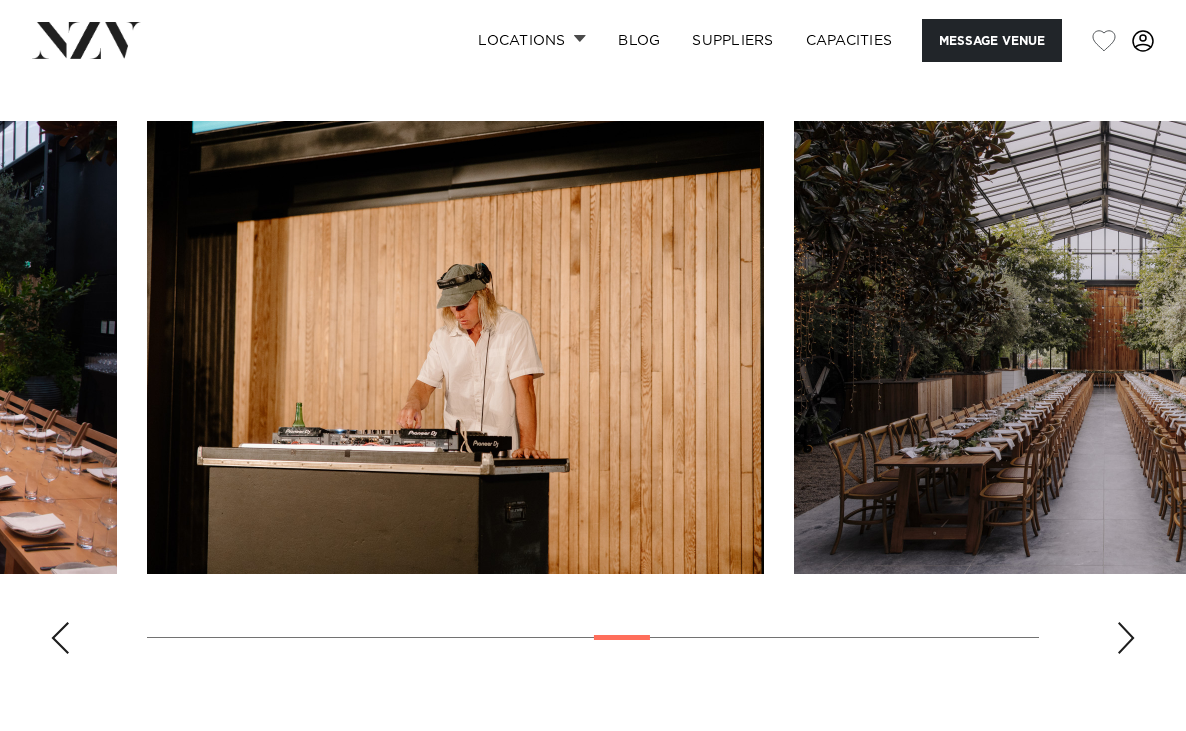 click at bounding box center (1126, 638) 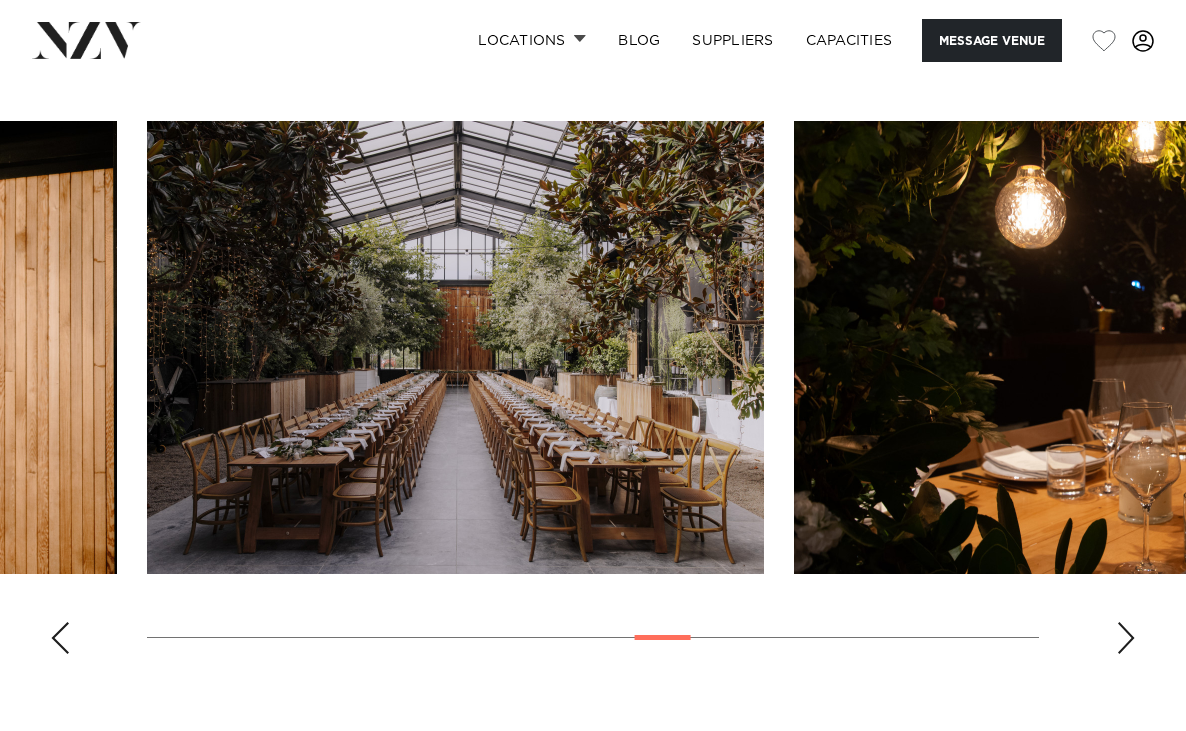 click at bounding box center (1126, 638) 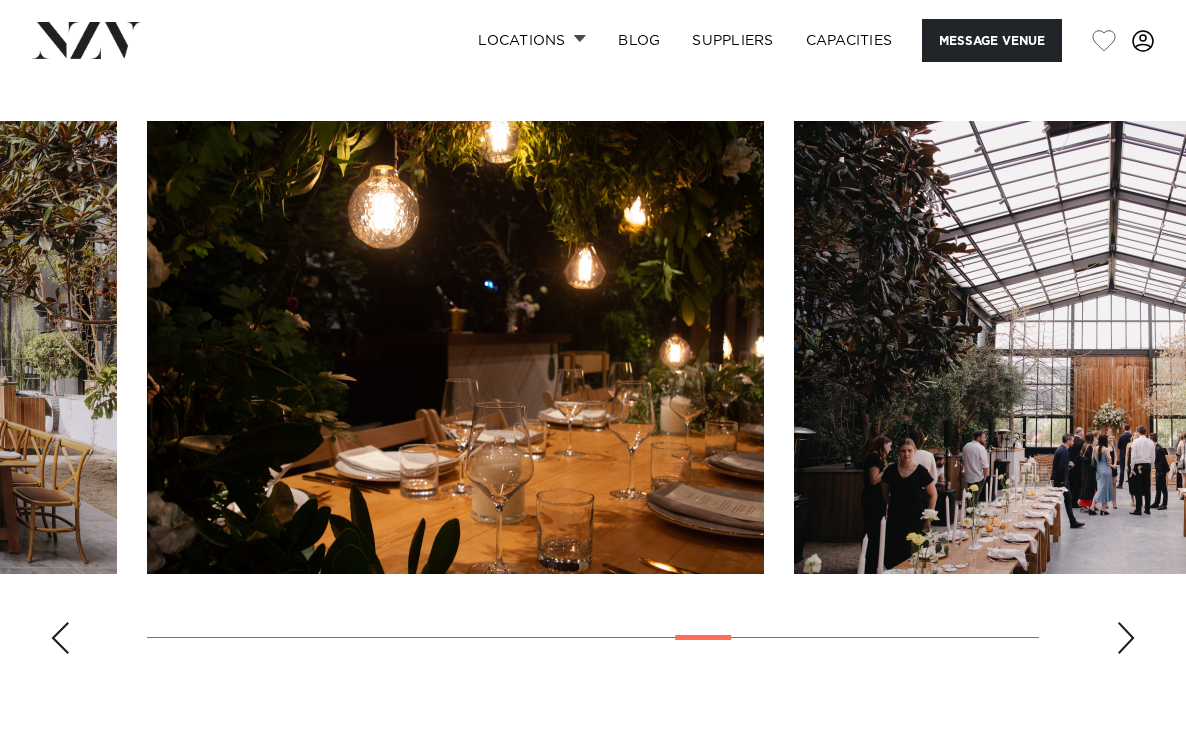 click at bounding box center (1126, 638) 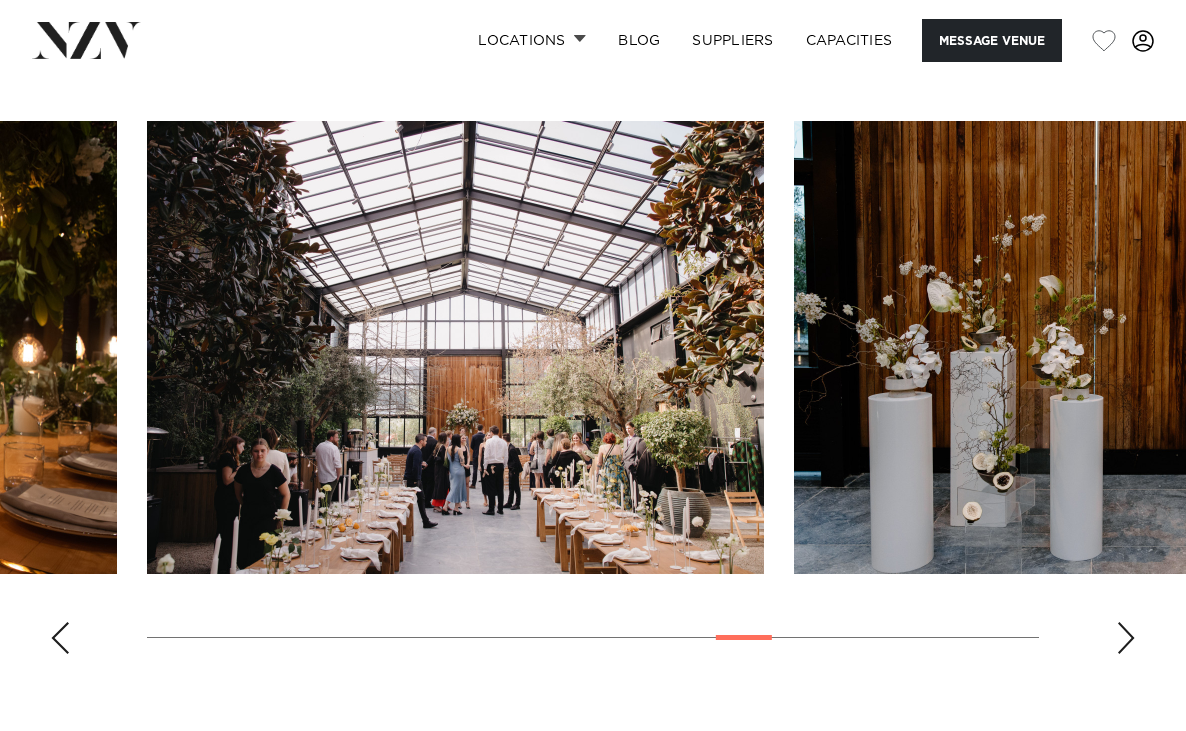 click at bounding box center [1126, 638] 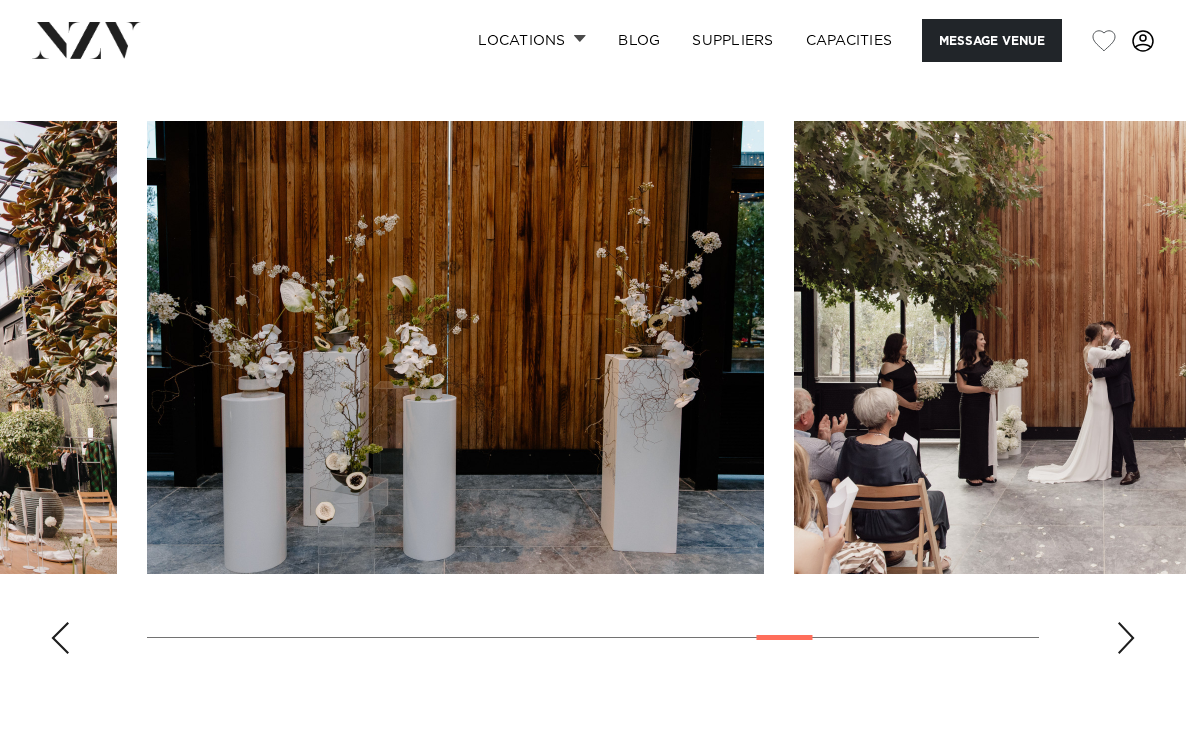 click at bounding box center [1126, 638] 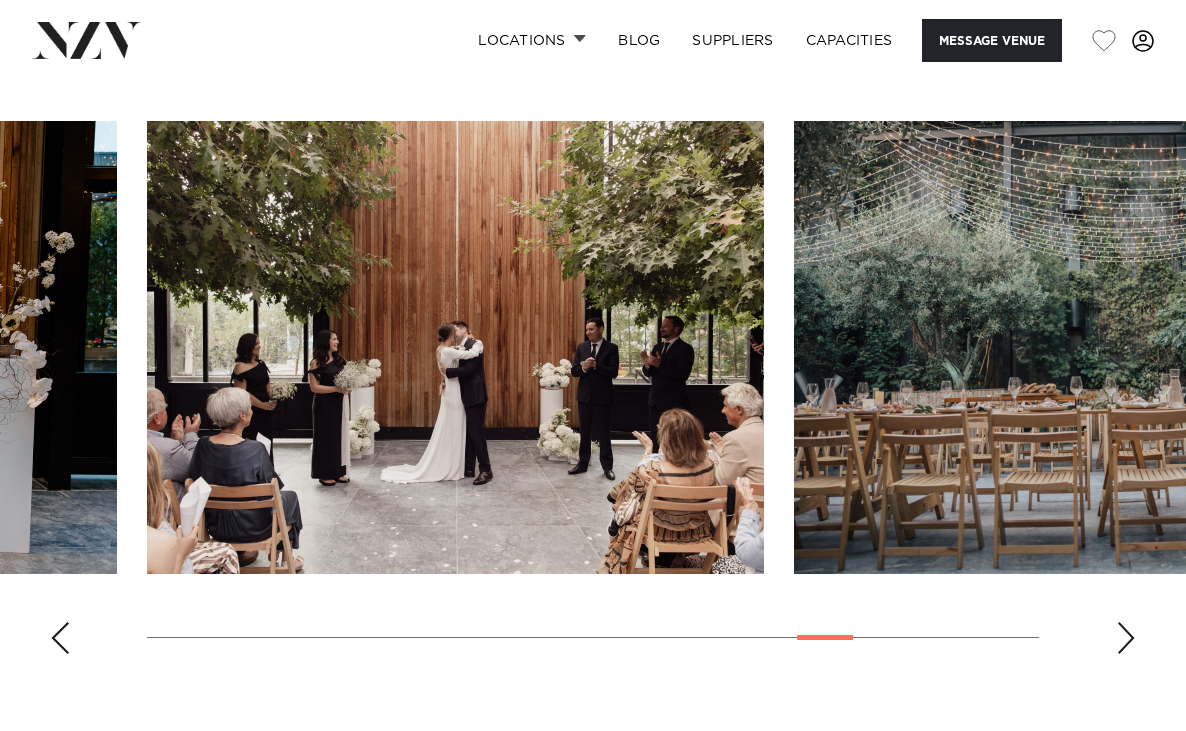 click at bounding box center [1126, 638] 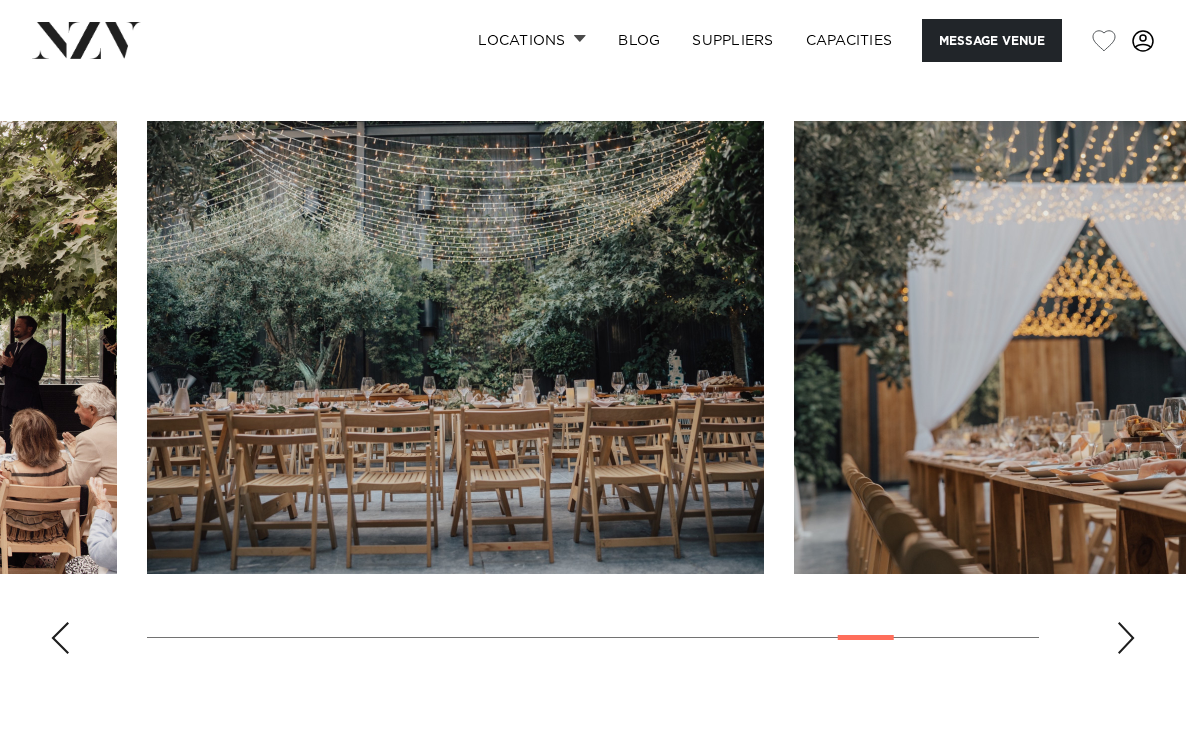 click at bounding box center [1126, 638] 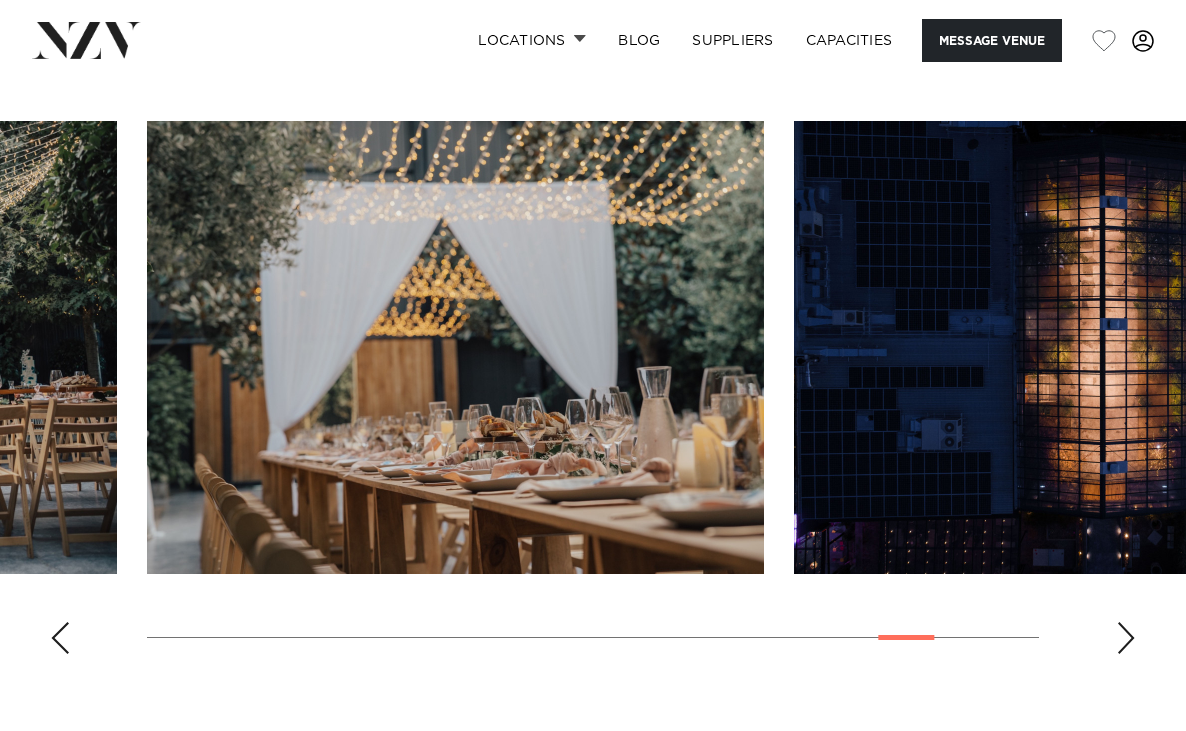 click at bounding box center (1126, 638) 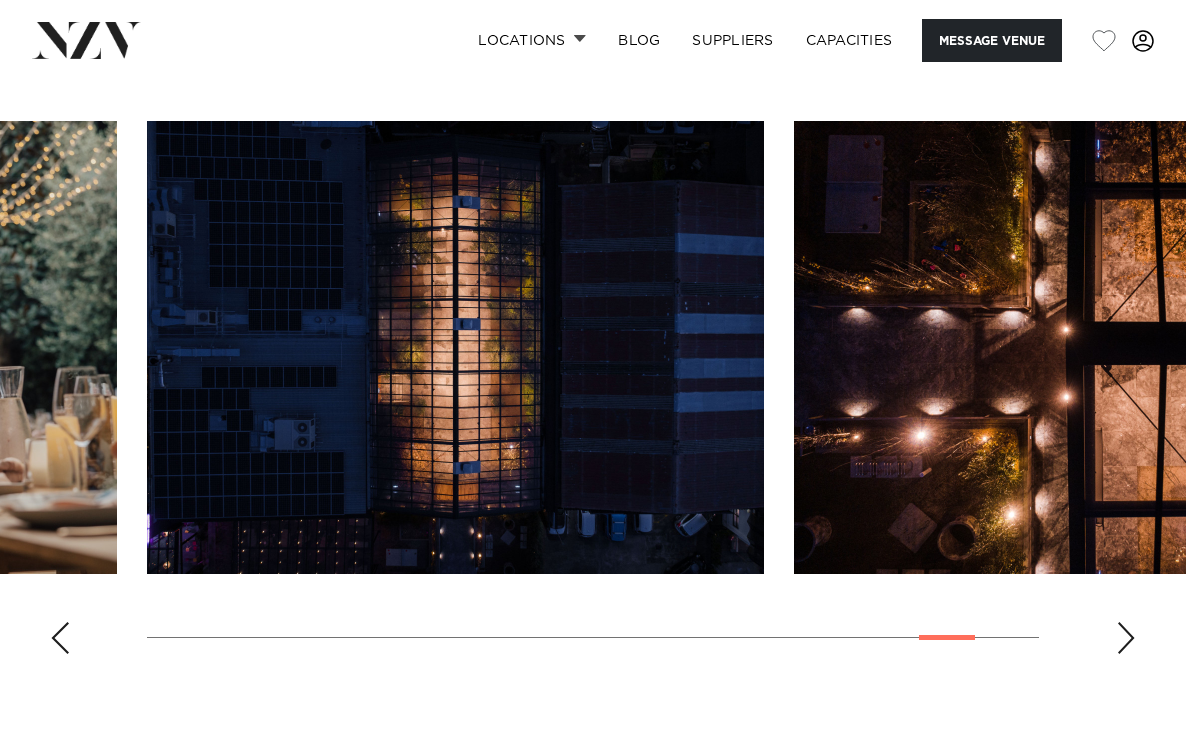 click at bounding box center (1126, 638) 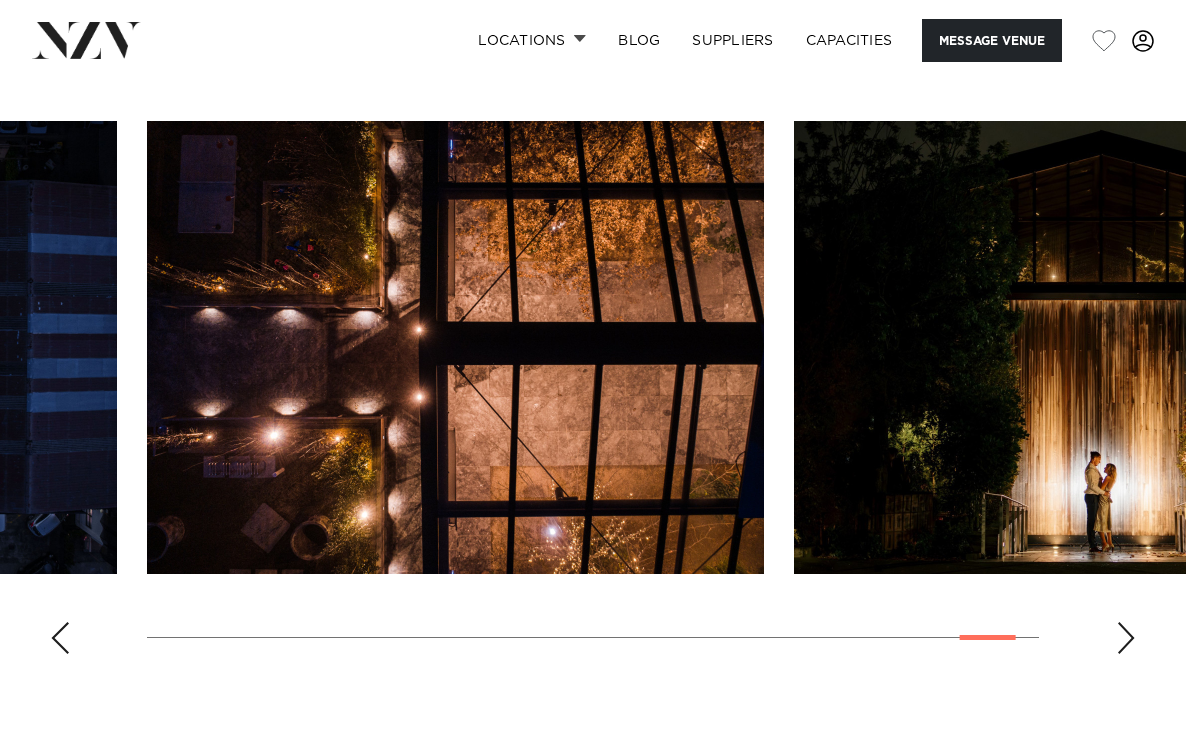 click at bounding box center [1126, 638] 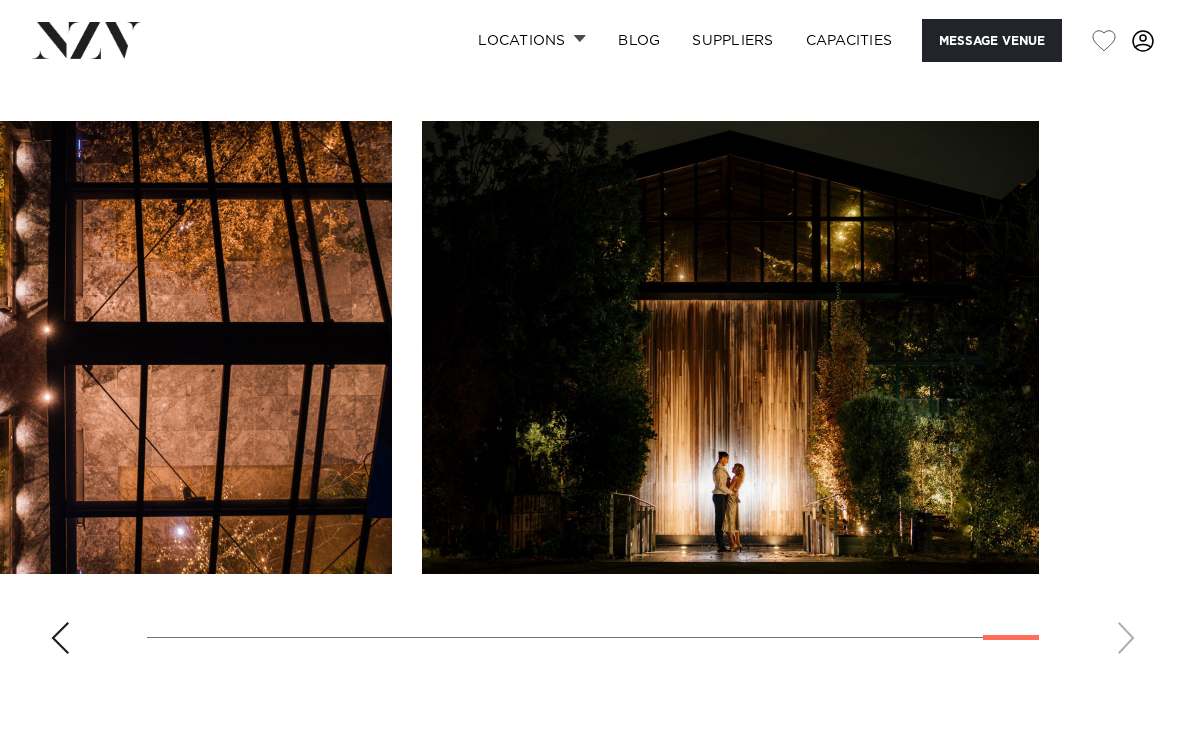 click at bounding box center (60, 638) 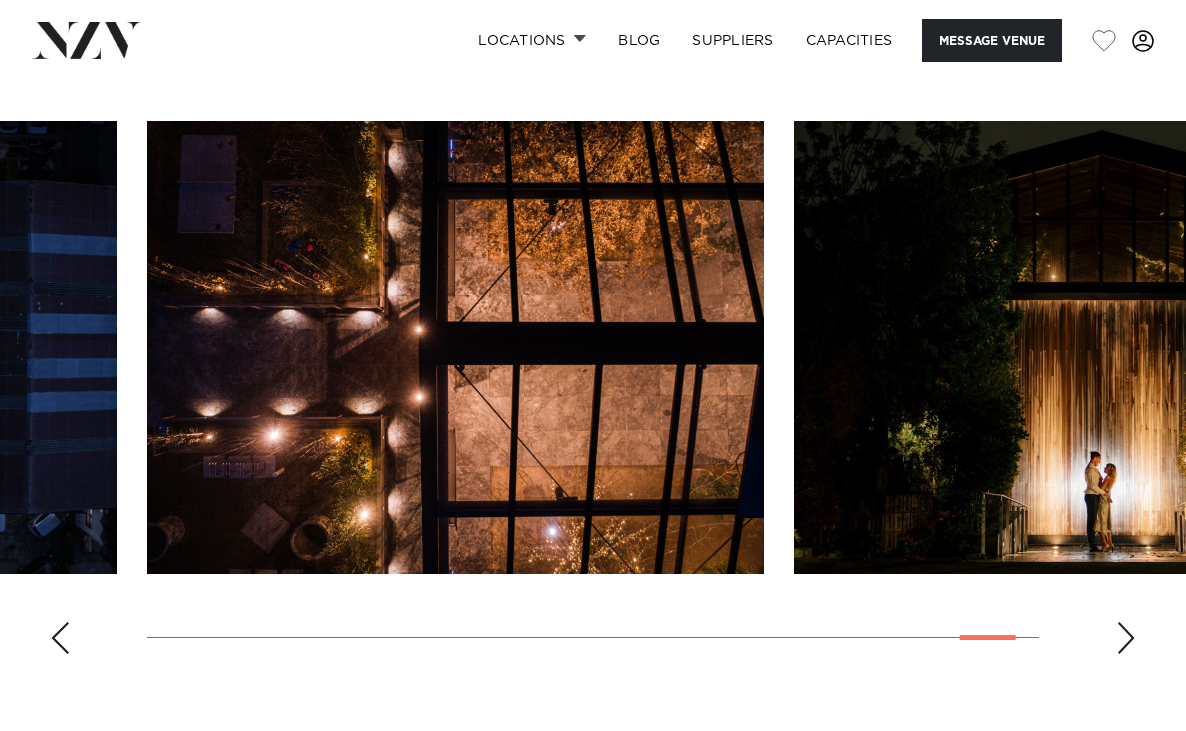 click at bounding box center (60, 638) 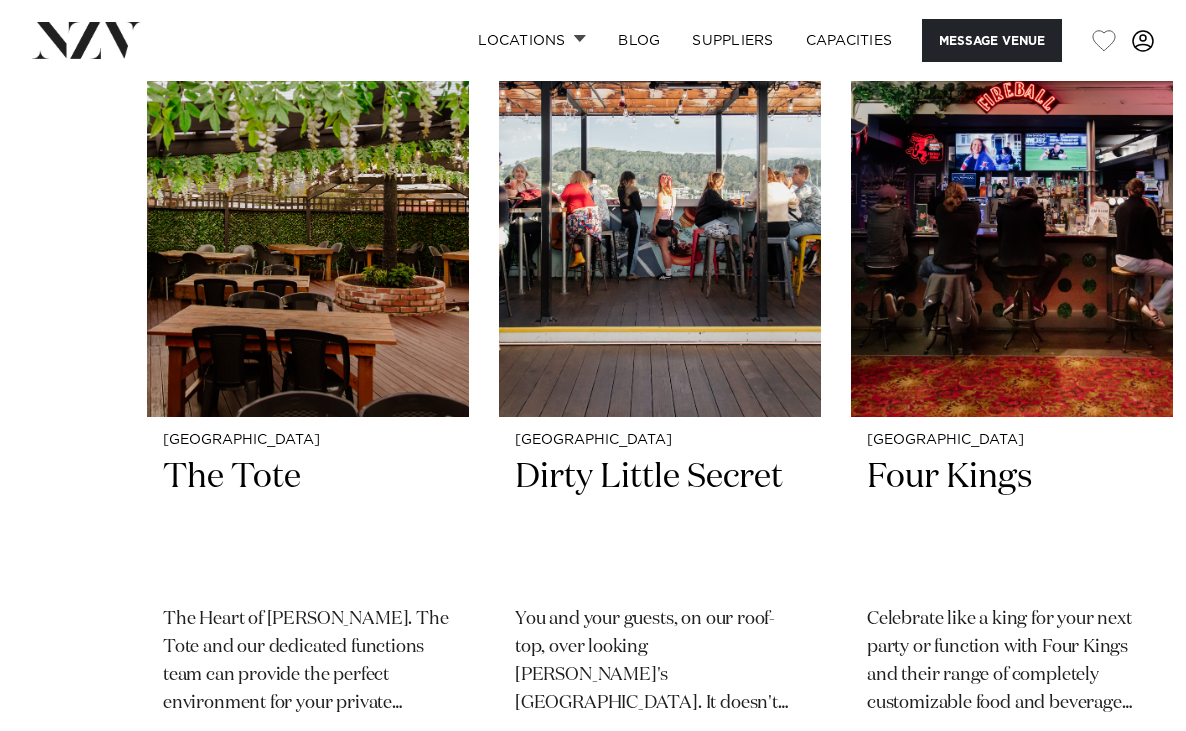 scroll, scrollTop: 3734, scrollLeft: 0, axis: vertical 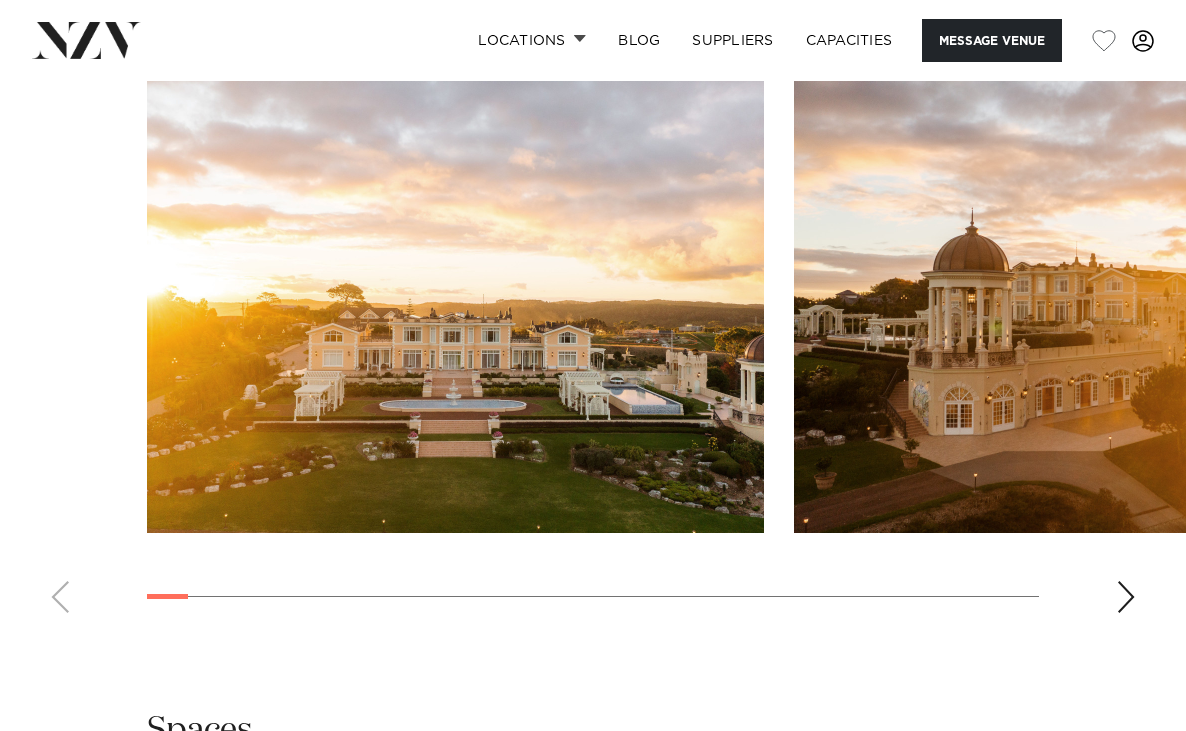 click at bounding box center [1126, 597] 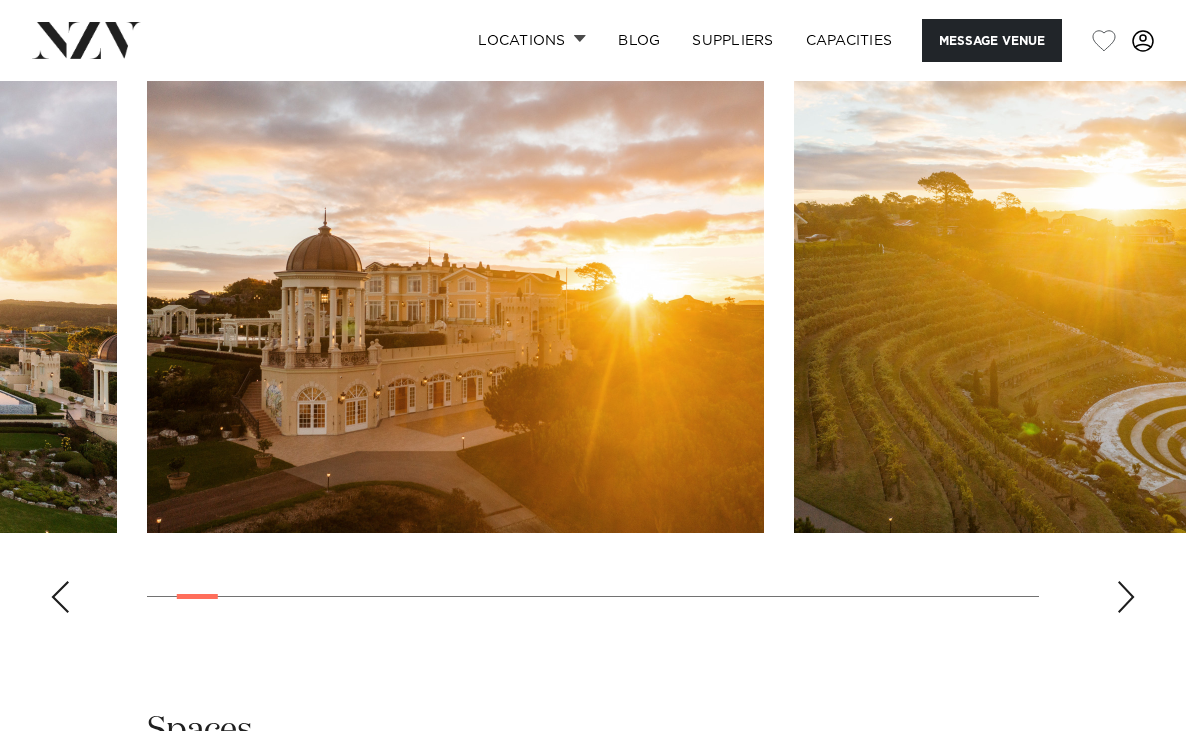 click at bounding box center (1126, 597) 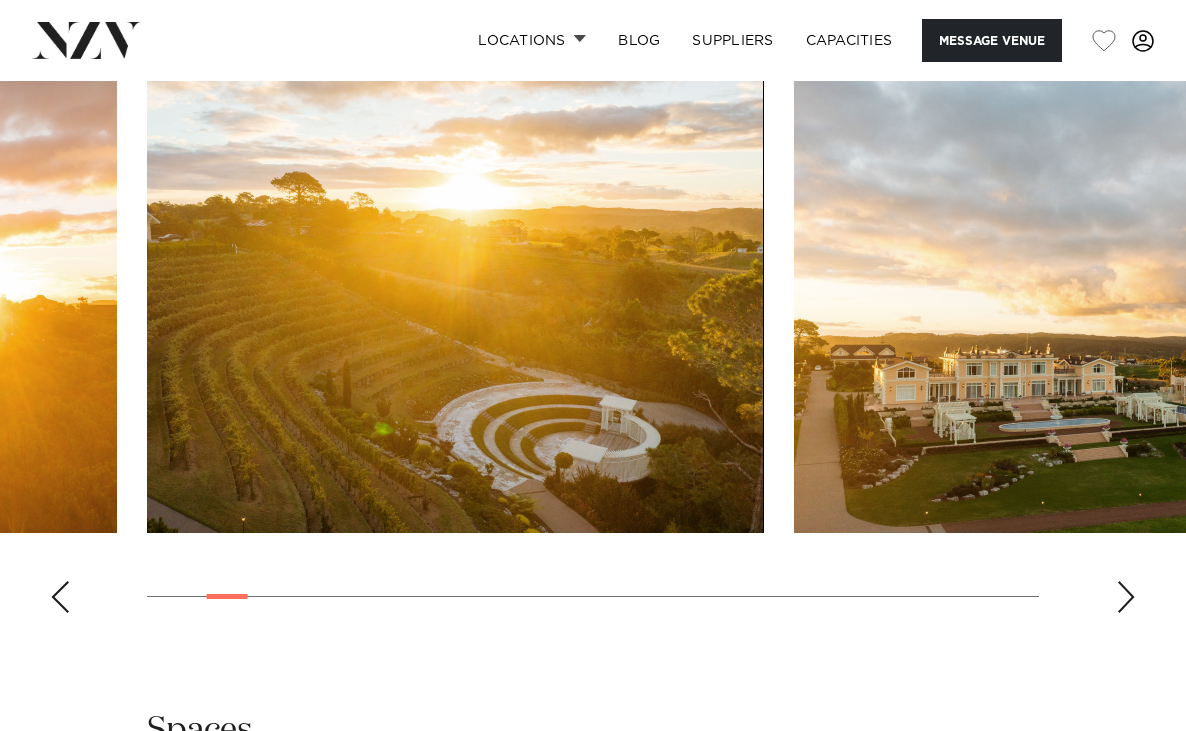 click at bounding box center [1126, 597] 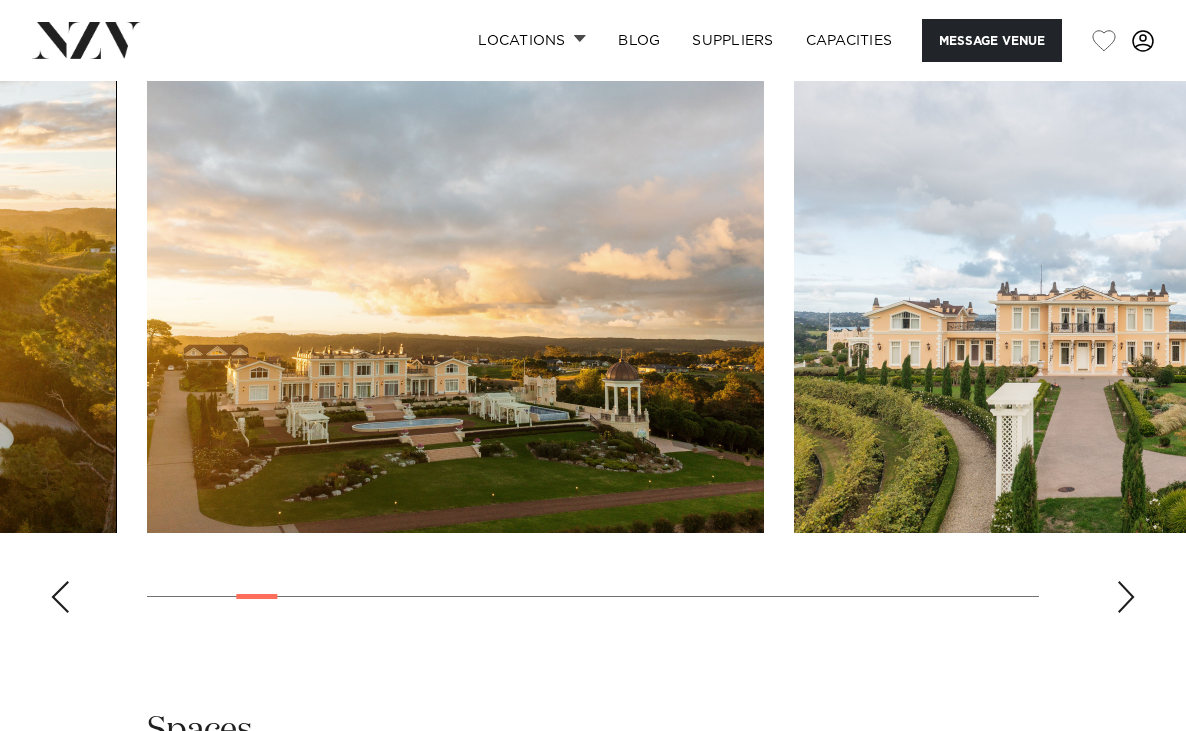 click at bounding box center (1126, 597) 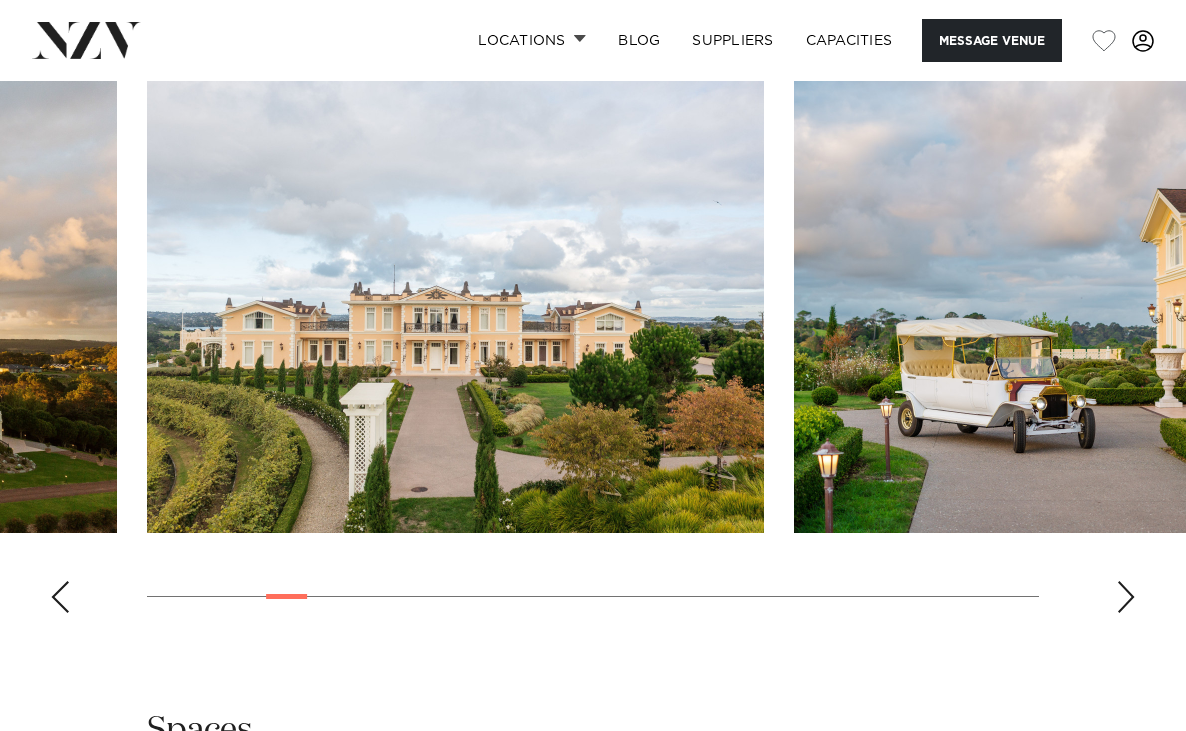 click at bounding box center (1126, 597) 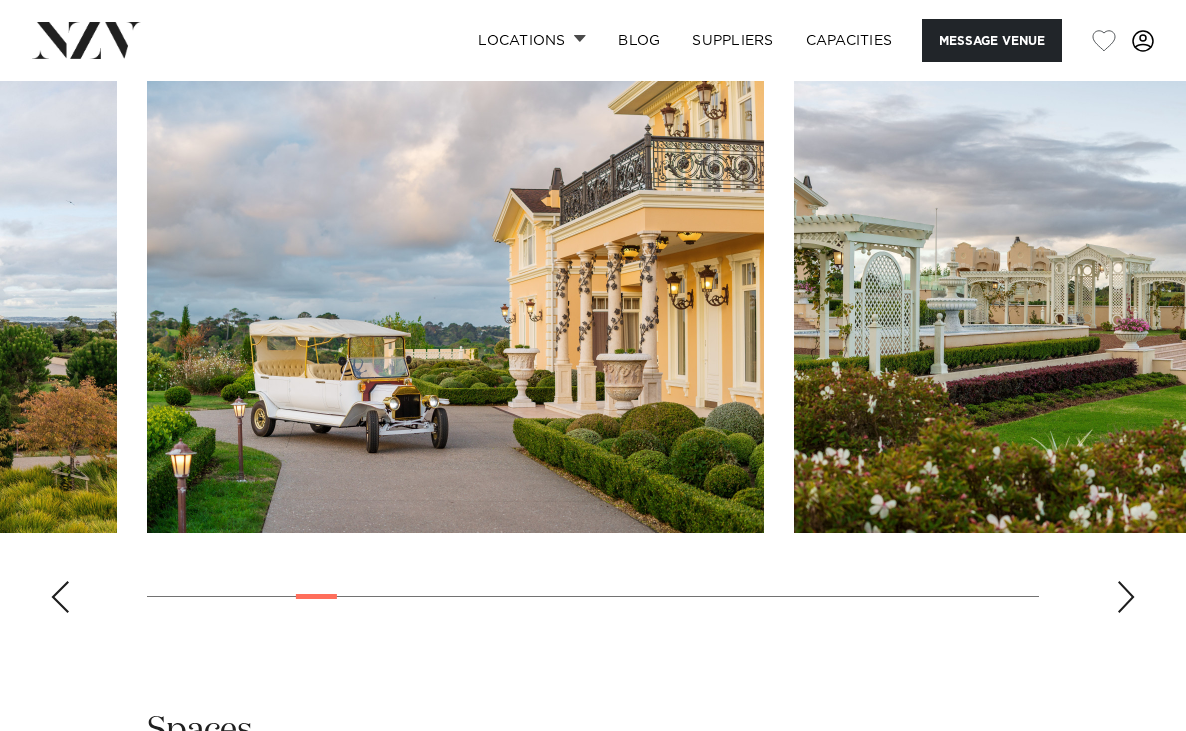 click at bounding box center [1126, 597] 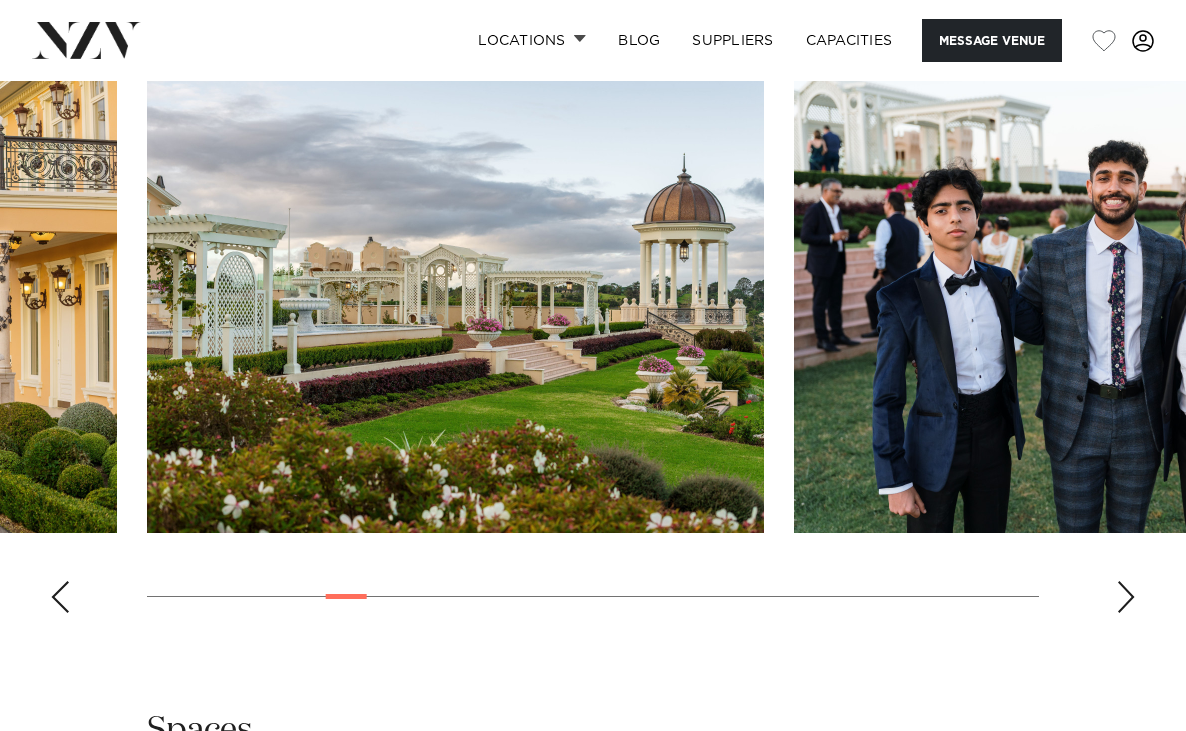 click at bounding box center [1126, 597] 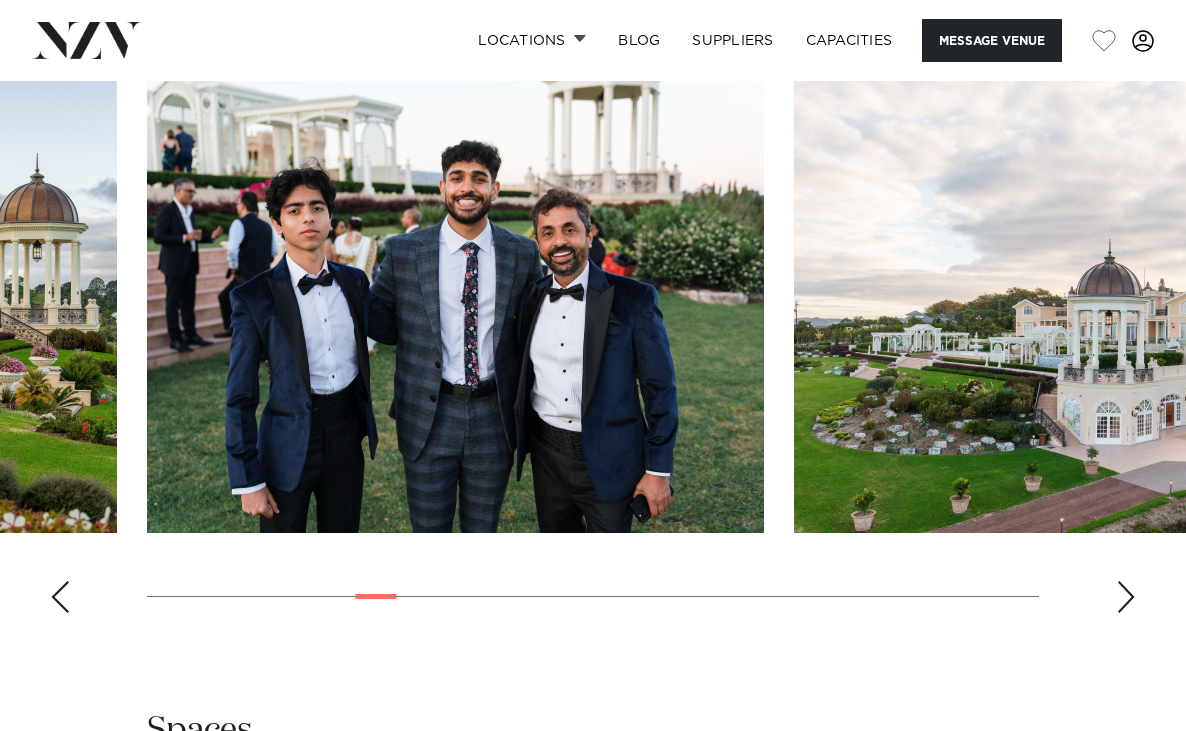 click at bounding box center (1126, 597) 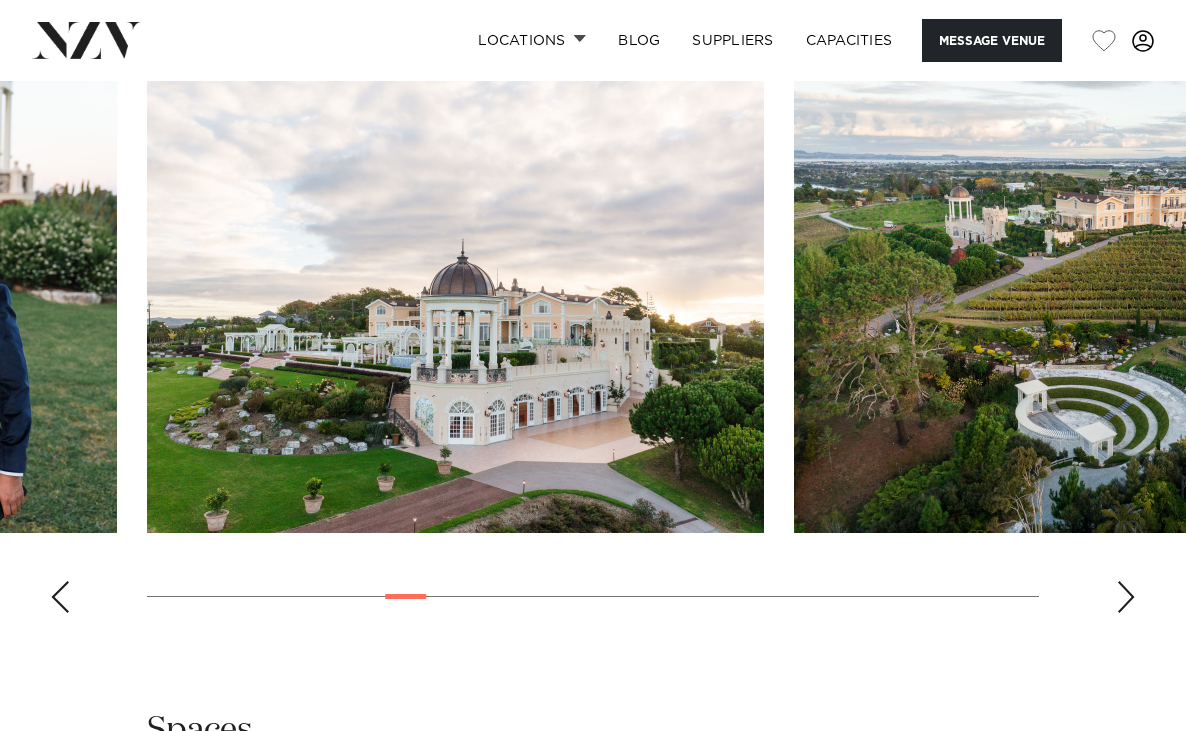 click at bounding box center [1126, 597] 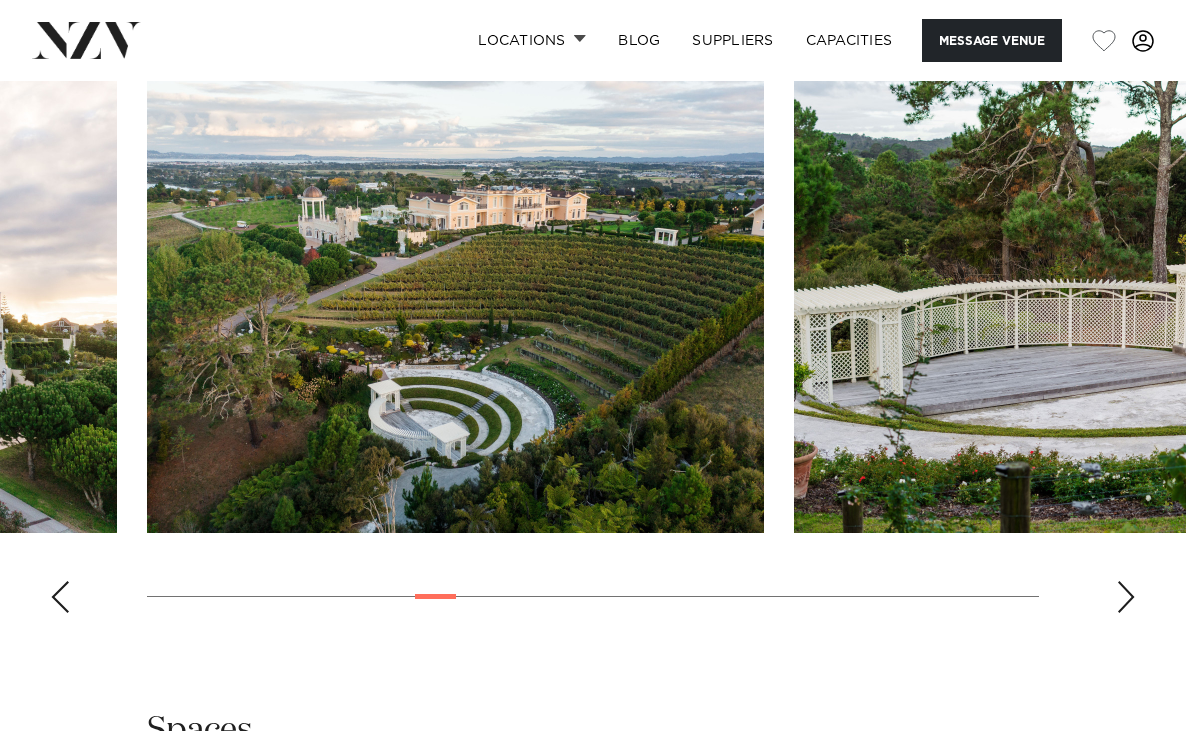 click at bounding box center (1126, 597) 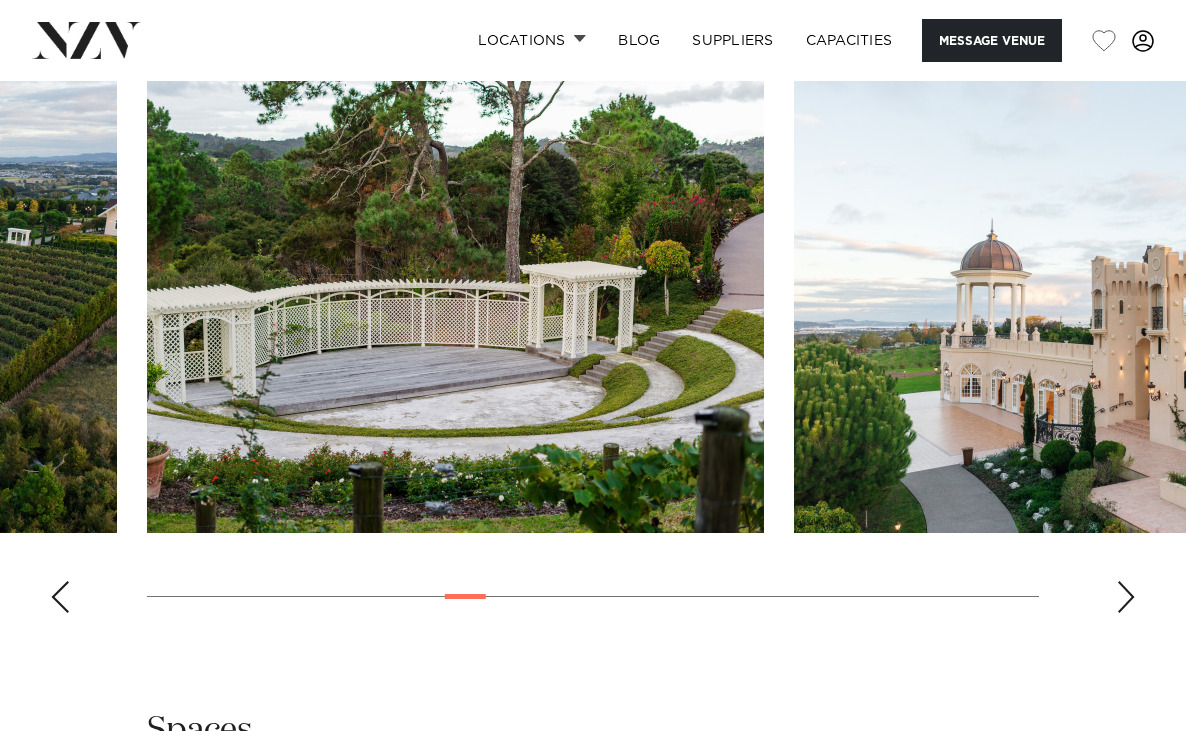 click at bounding box center (1126, 597) 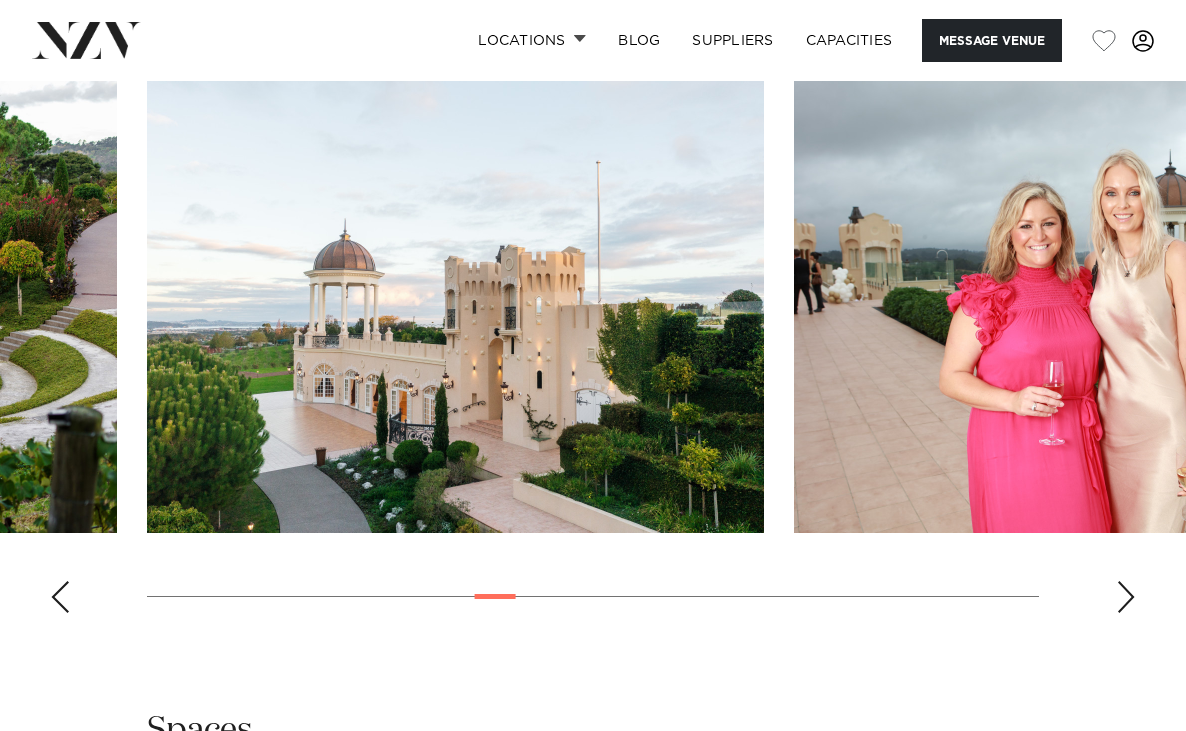 click at bounding box center [1126, 597] 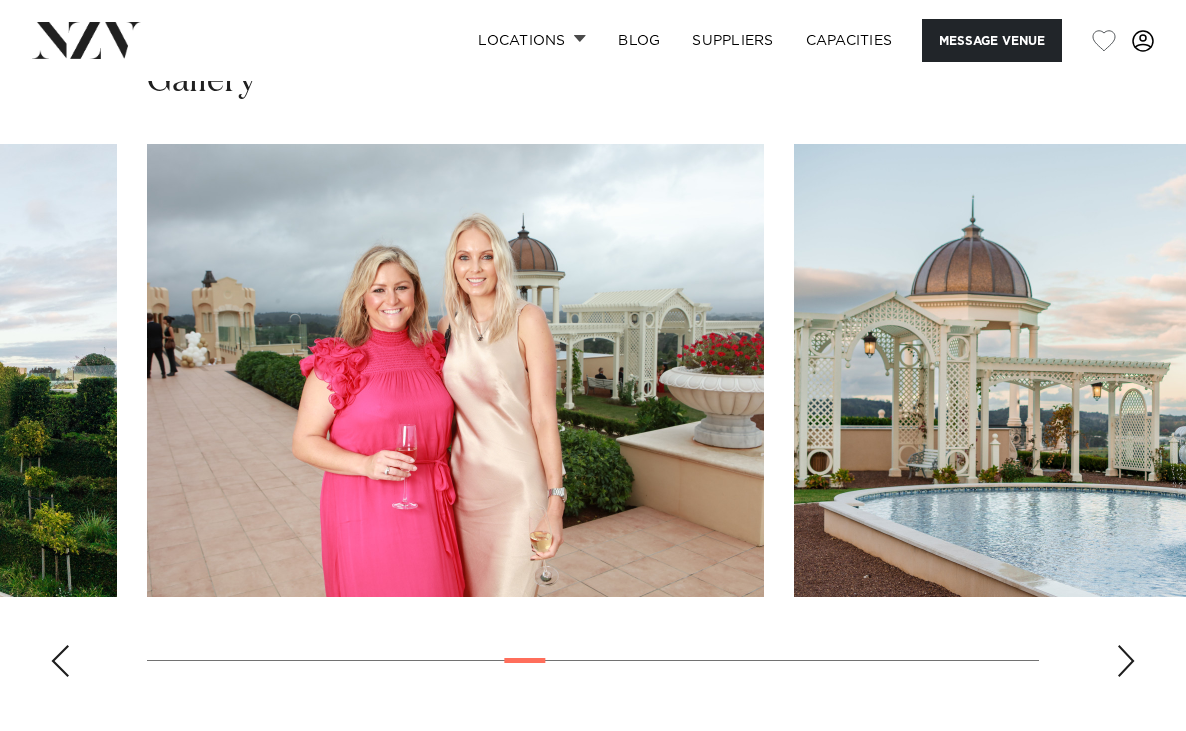 scroll, scrollTop: 2218, scrollLeft: 0, axis: vertical 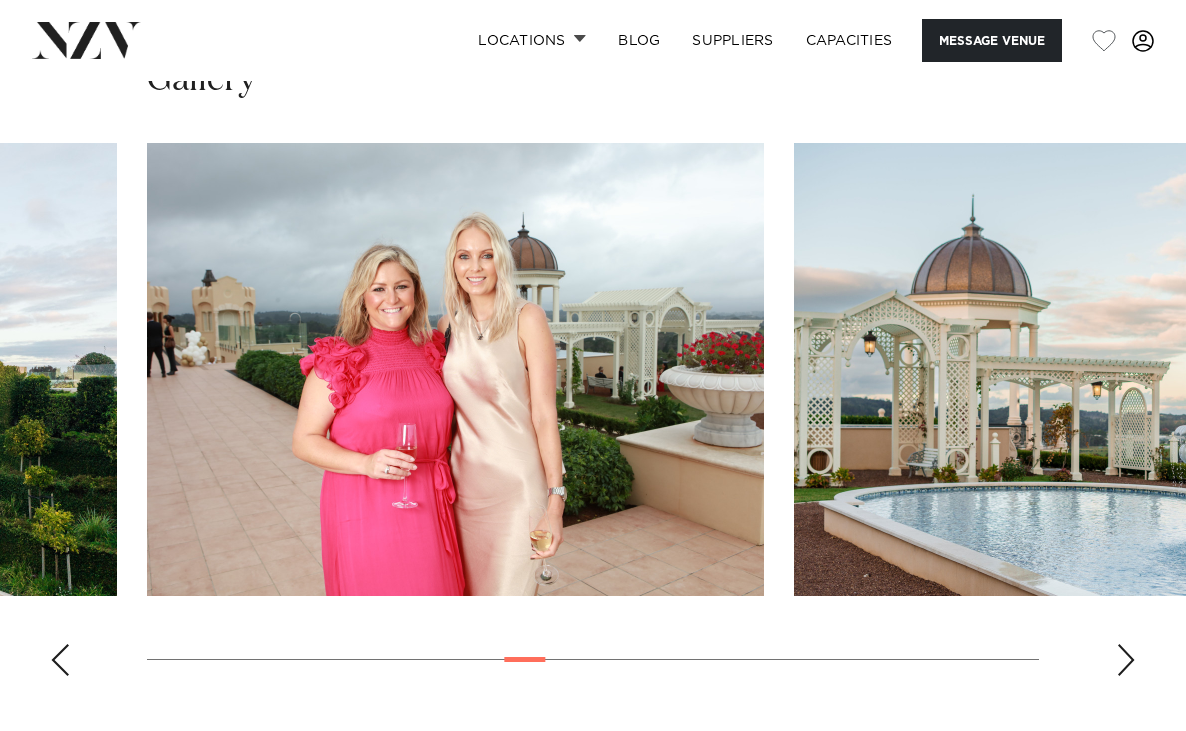 click at bounding box center (1126, 660) 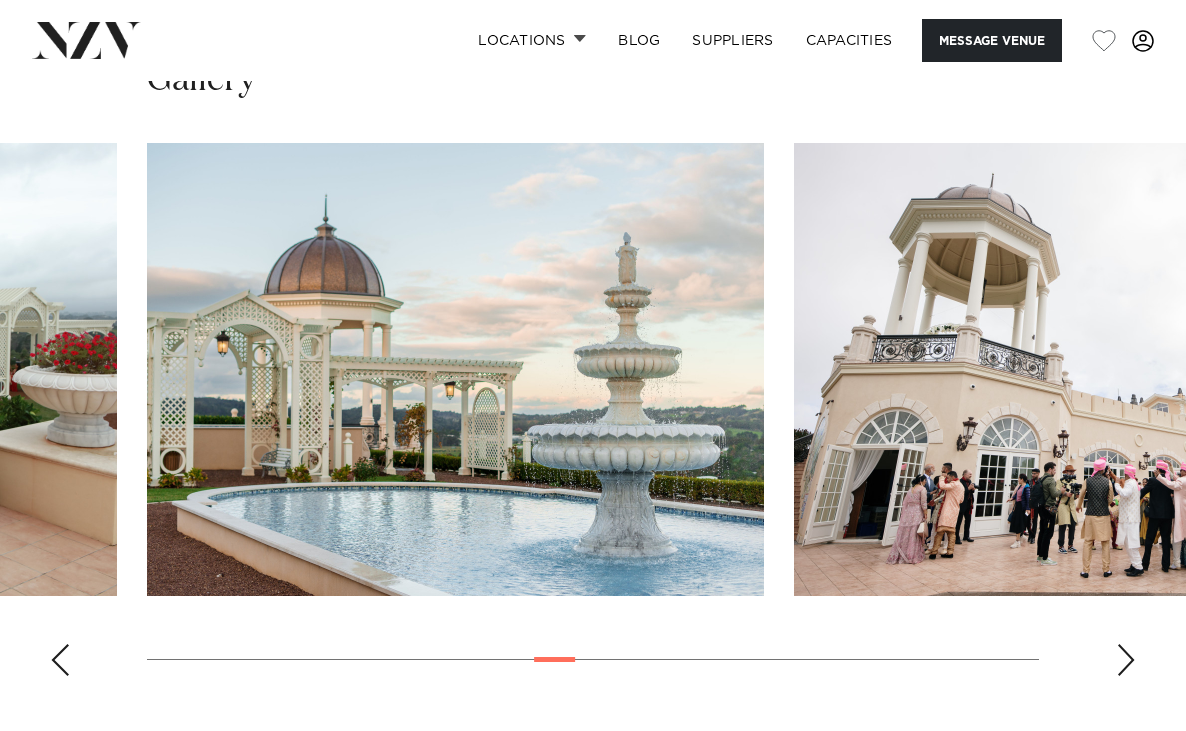 click at bounding box center [1126, 660] 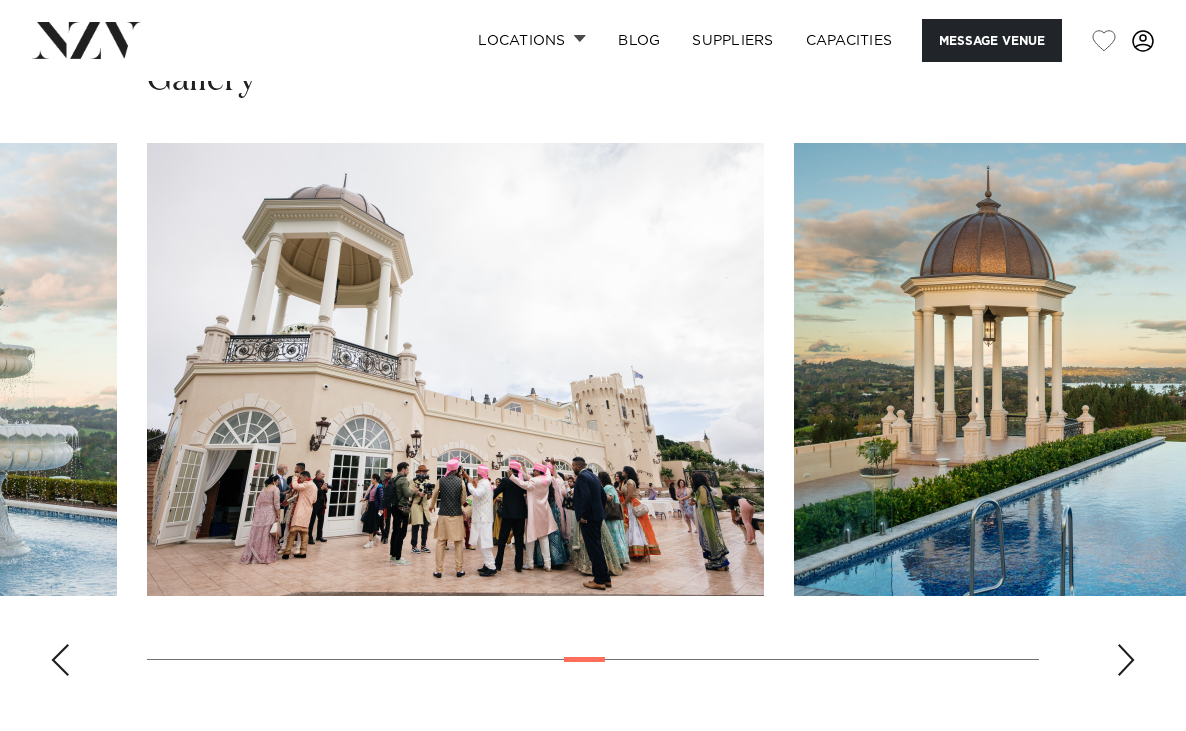 click at bounding box center [1126, 660] 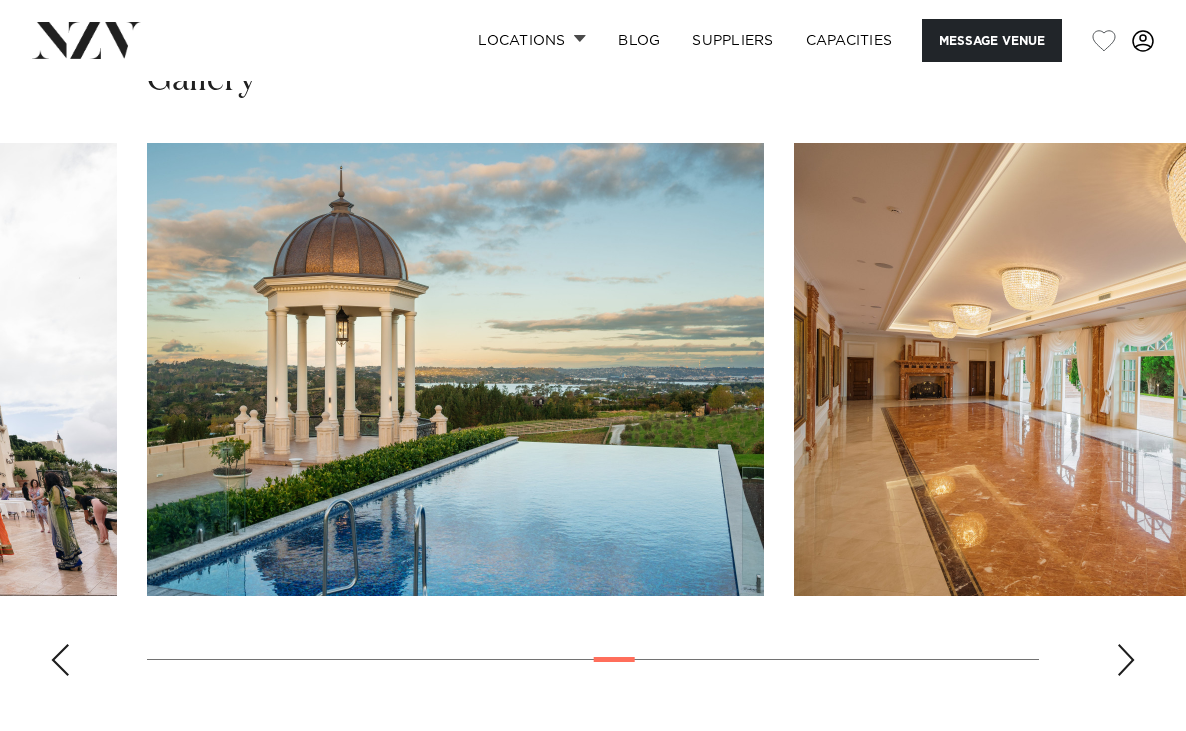 click at bounding box center (1126, 660) 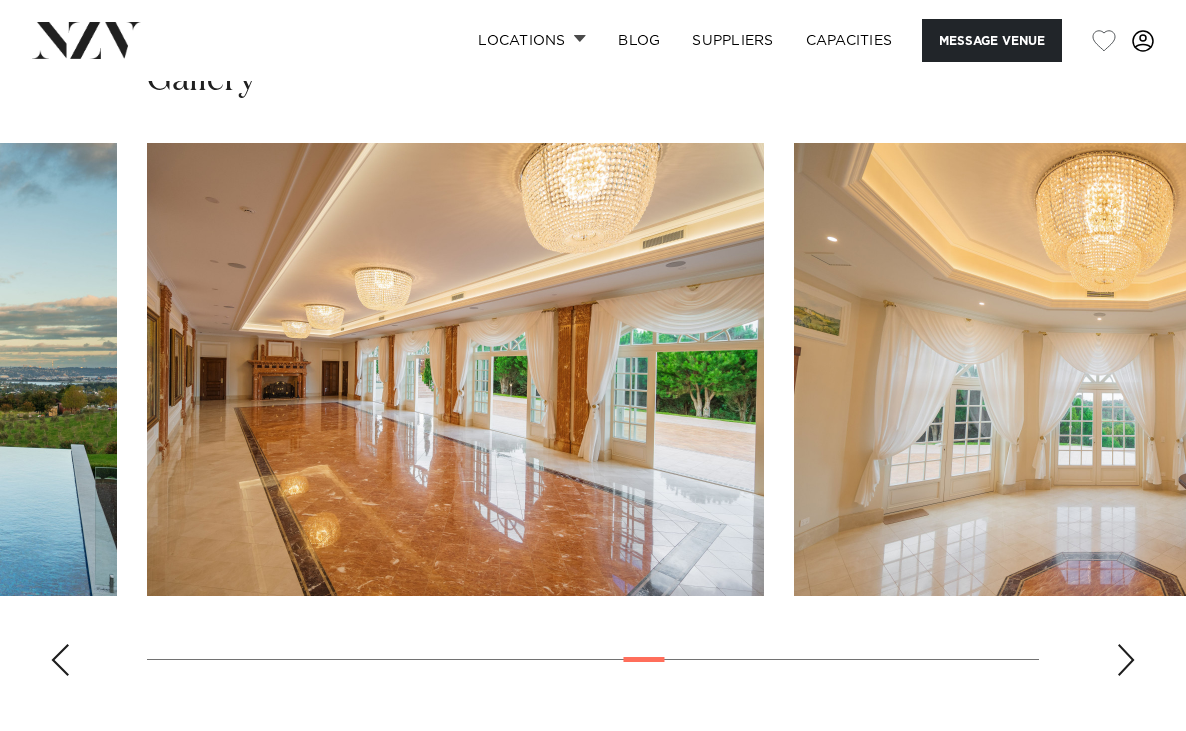 click at bounding box center [1126, 660] 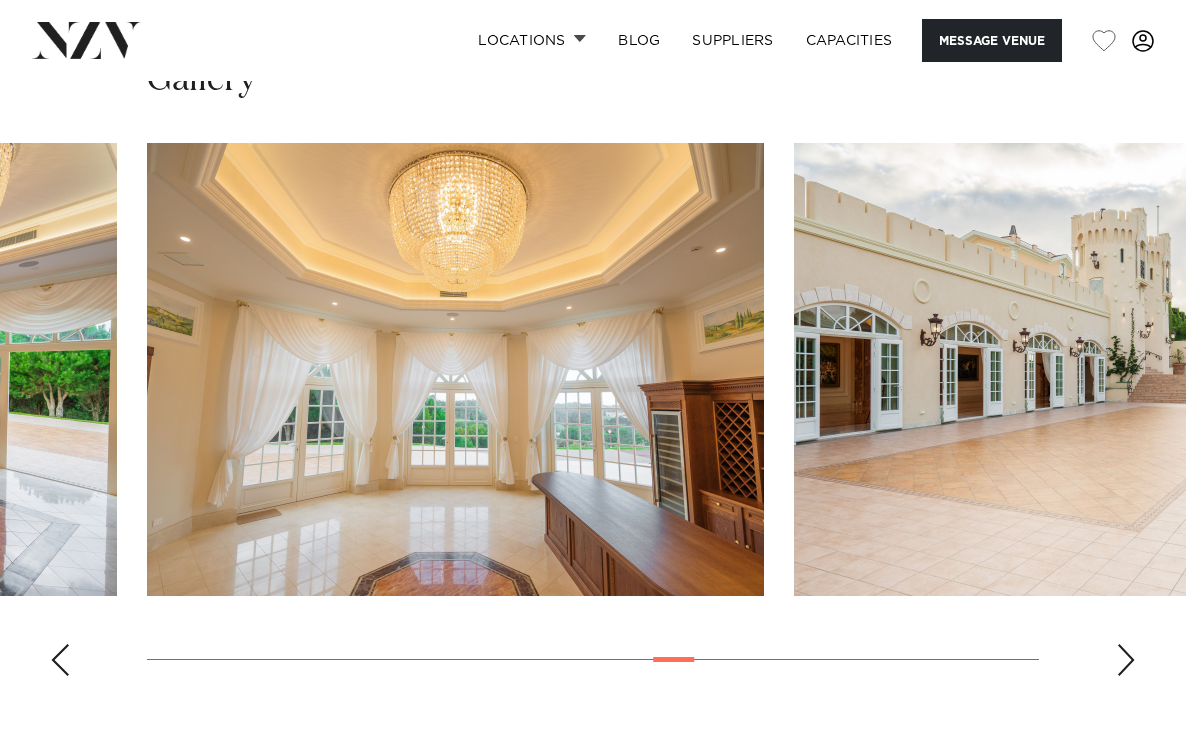 click at bounding box center [1126, 660] 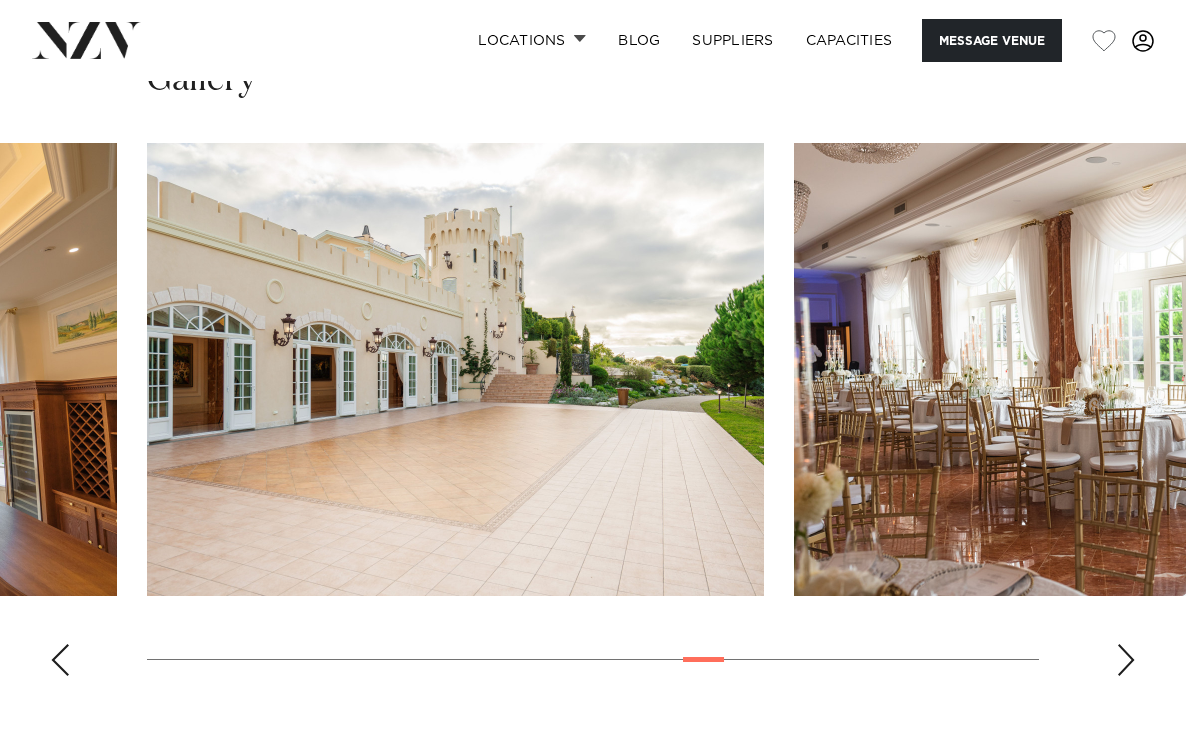 click at bounding box center [1126, 660] 